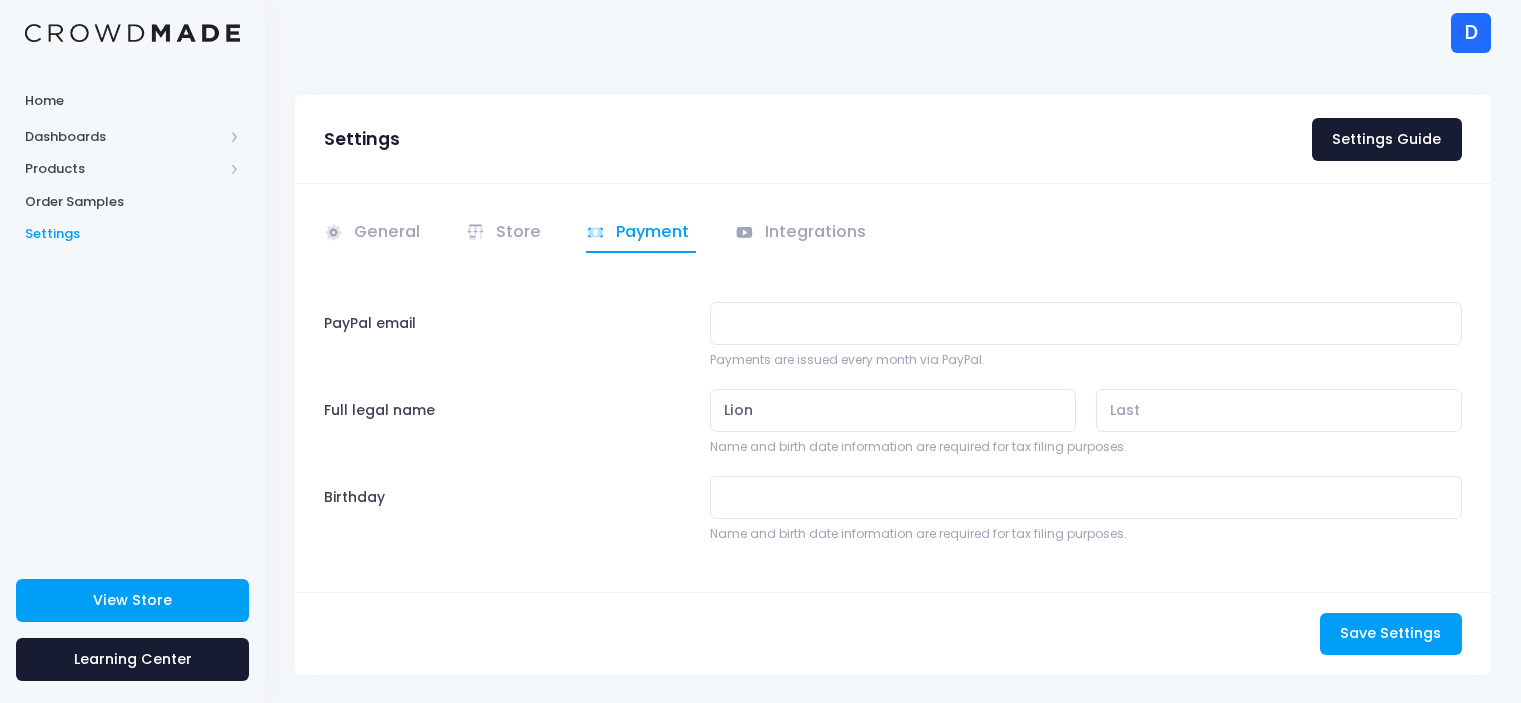 scroll, scrollTop: 32, scrollLeft: 0, axis: vertical 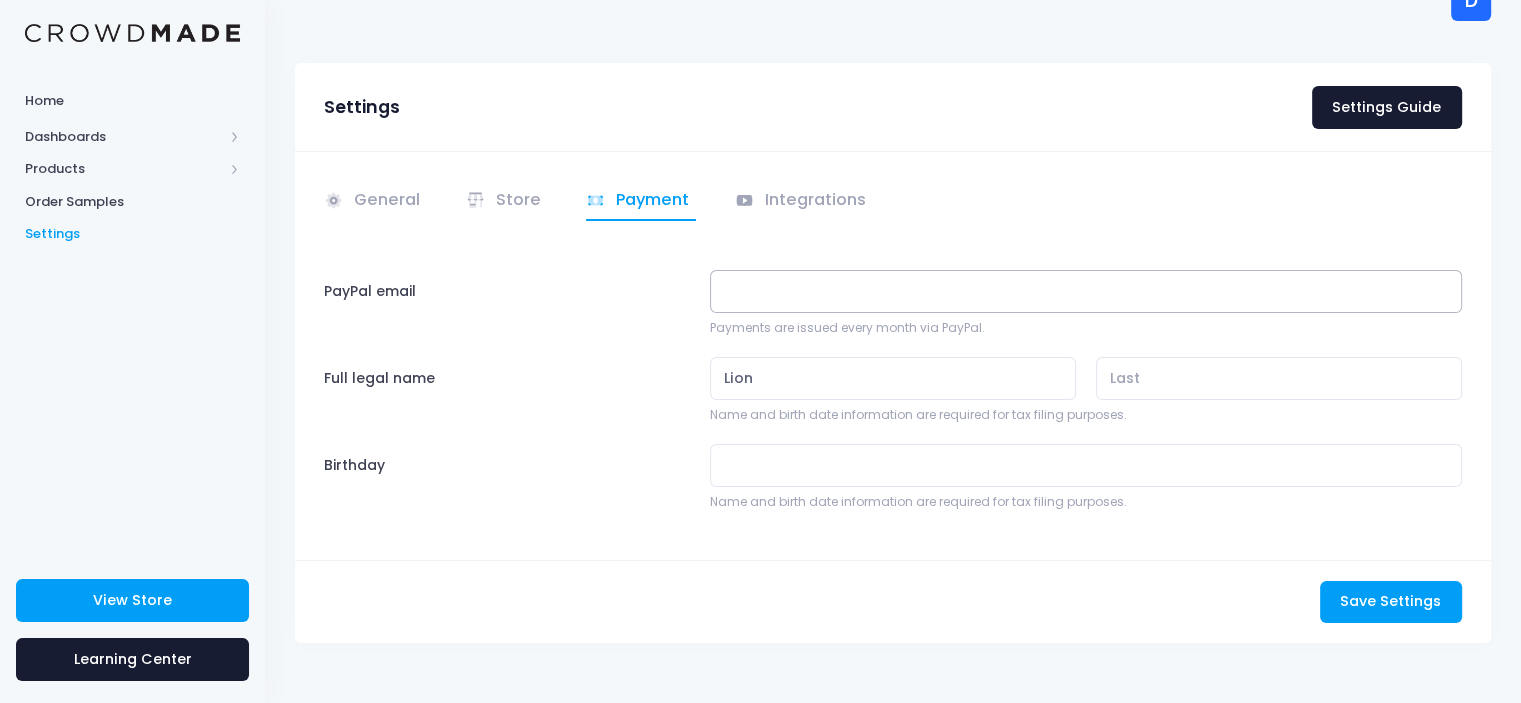 click on "PayPal email" at bounding box center [1086, 291] 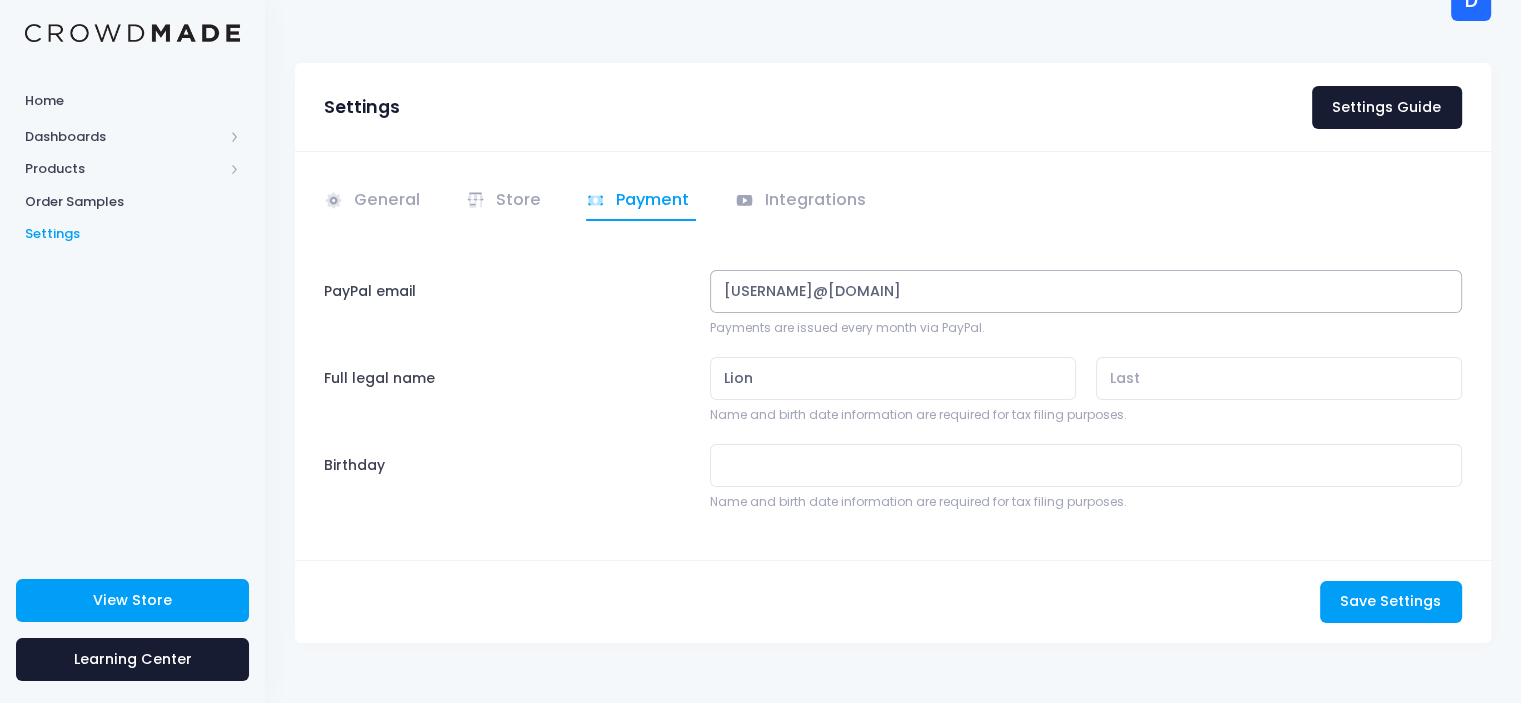 type on "[USERNAME]@[DOMAIN]" 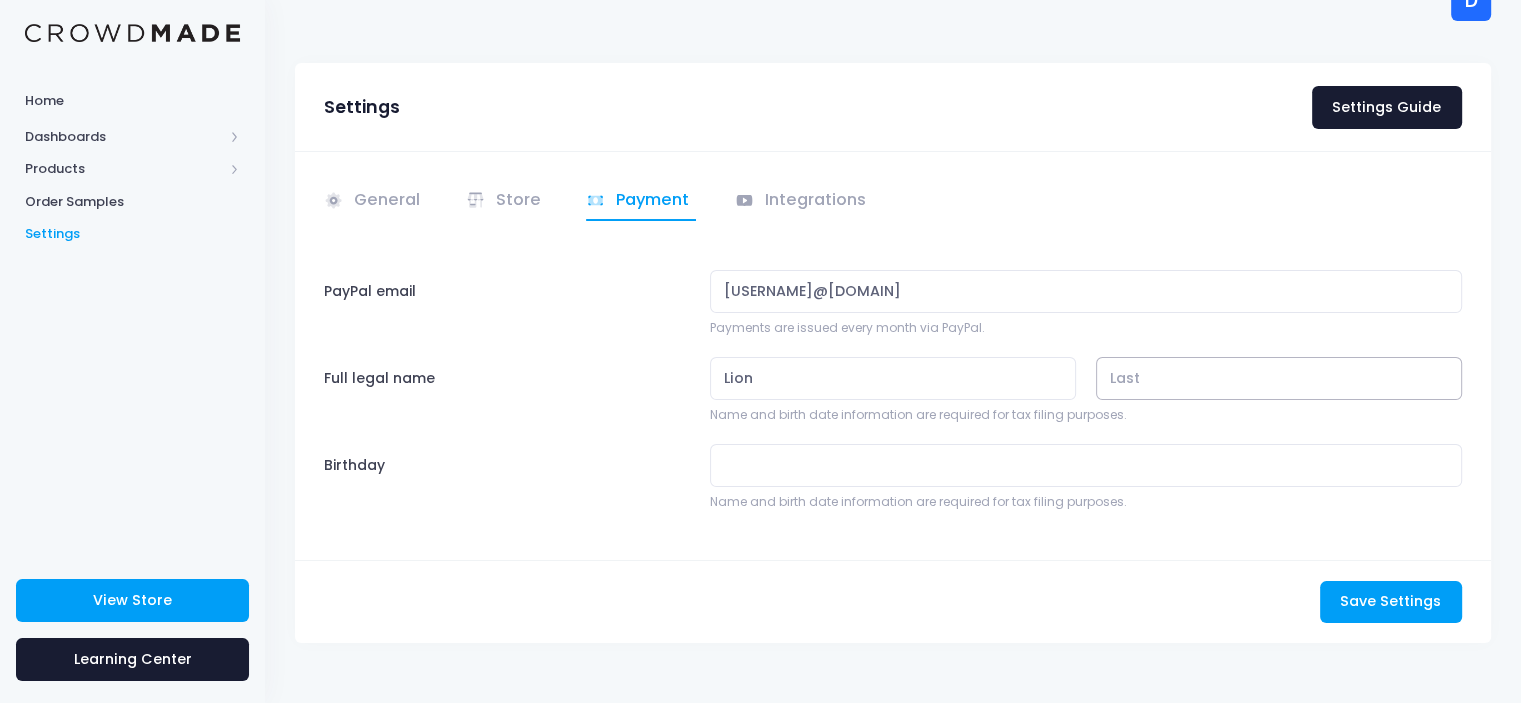 click at bounding box center [1279, 378] 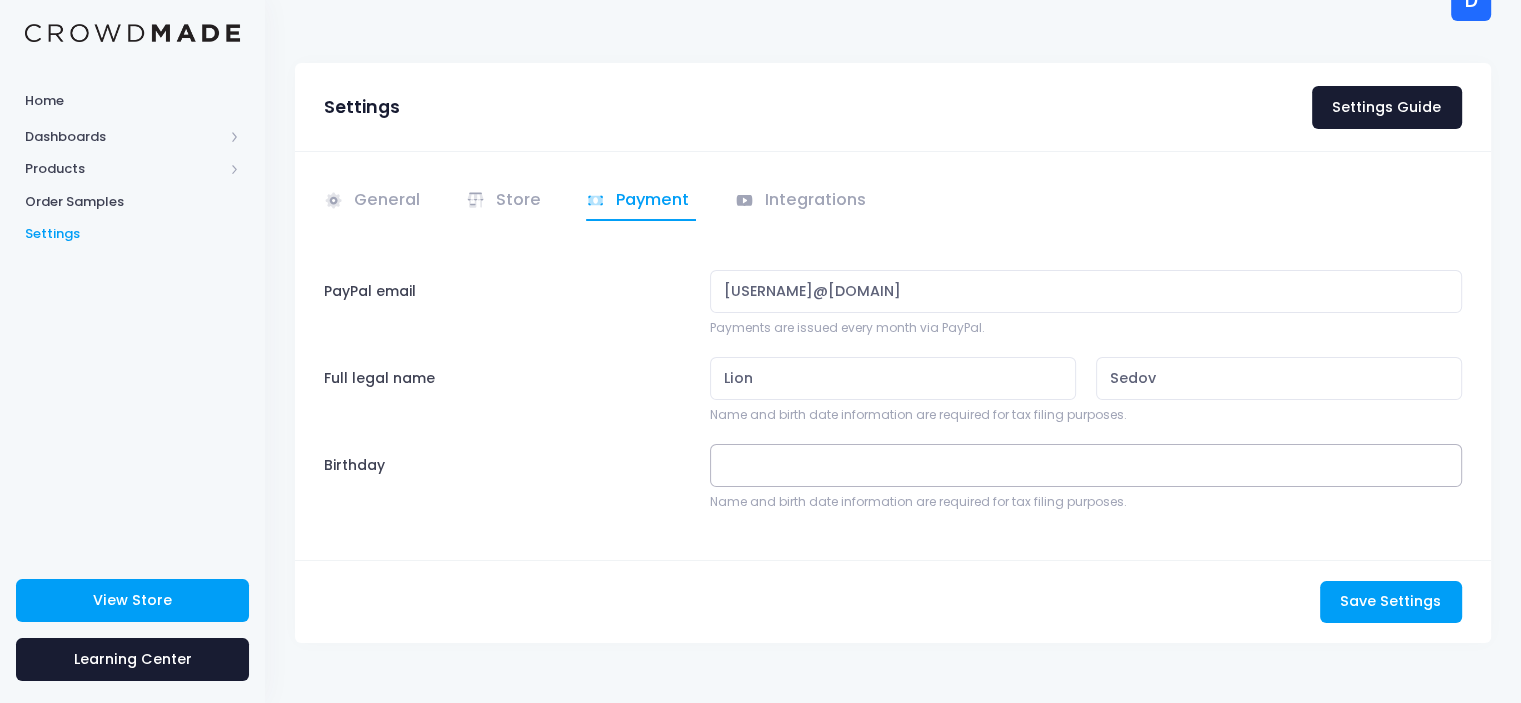click on "Birthday" at bounding box center (1086, 465) 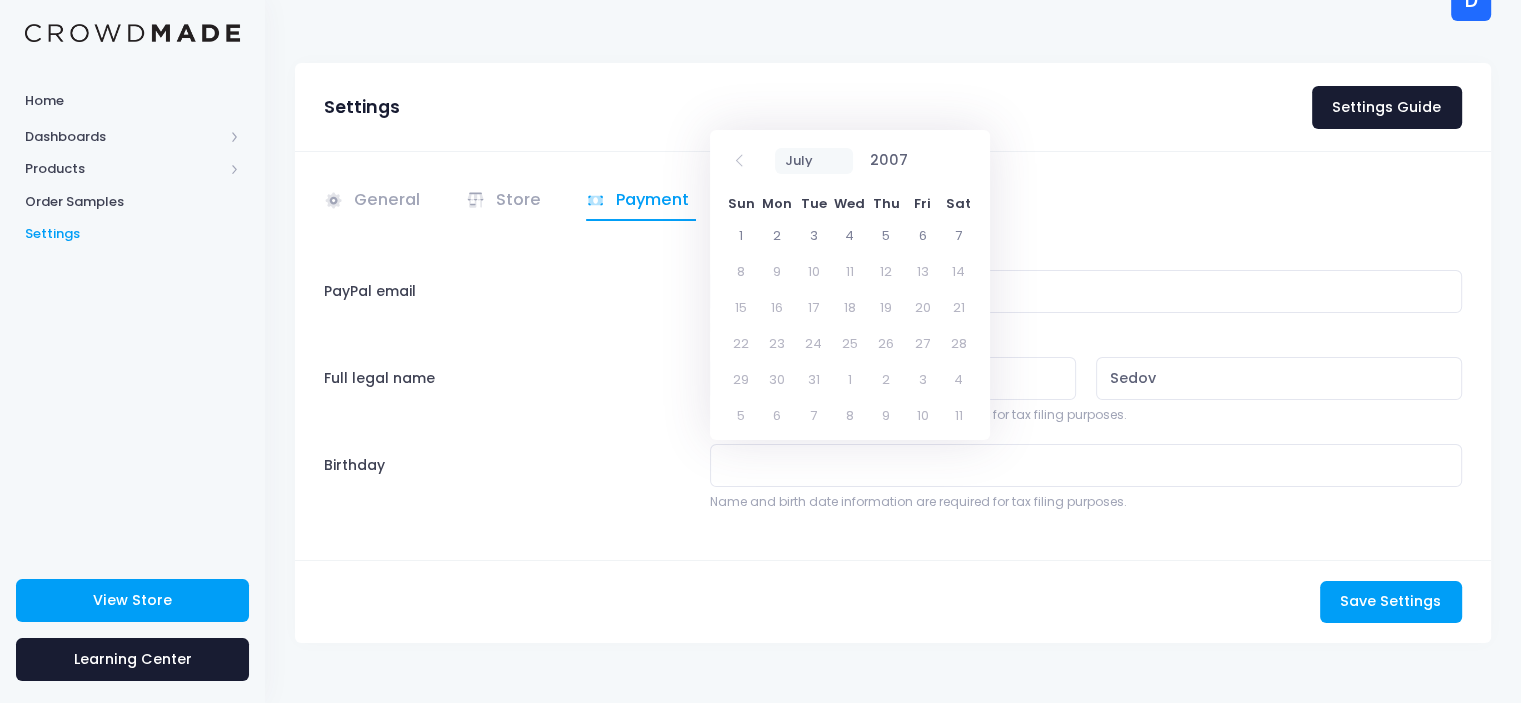 click on "January February March April May June July" at bounding box center [814, 161] 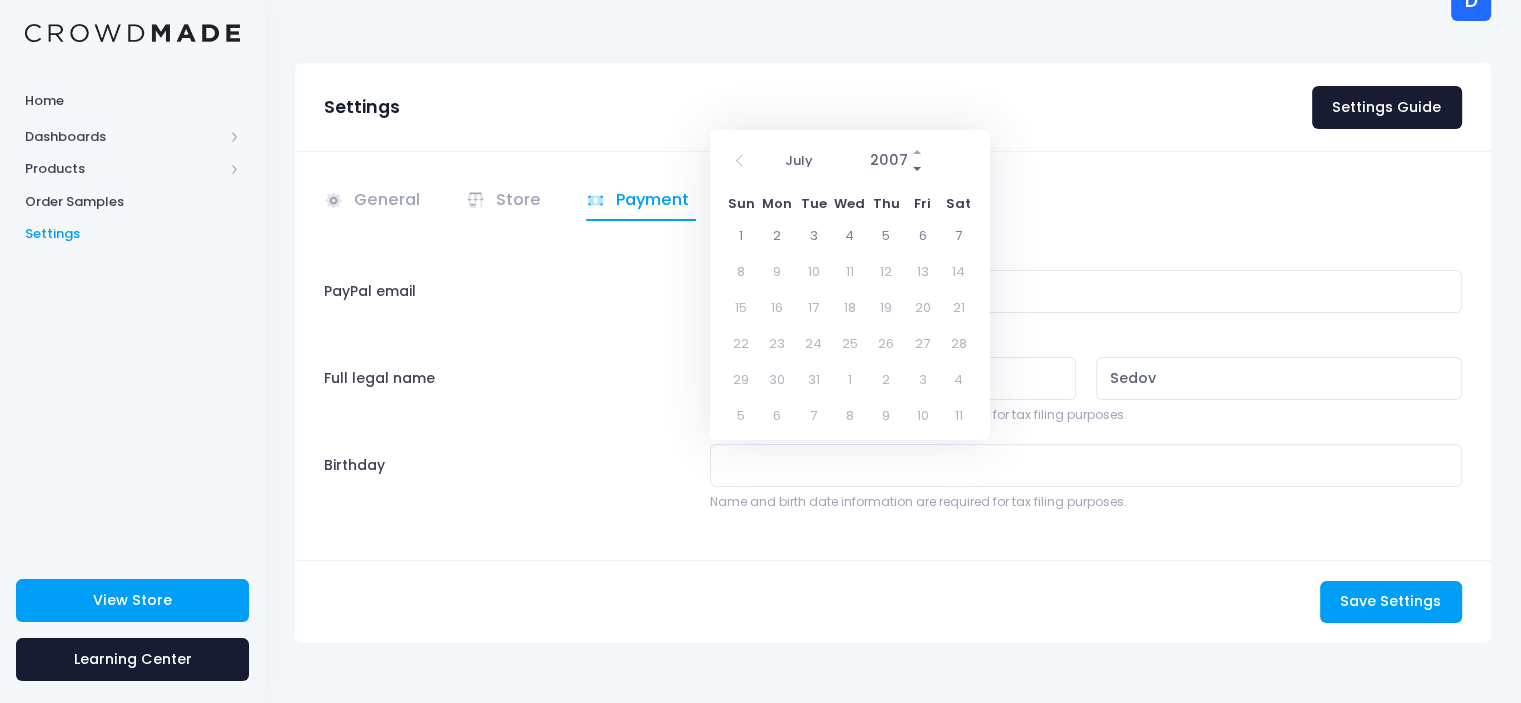 click at bounding box center (918, 169) 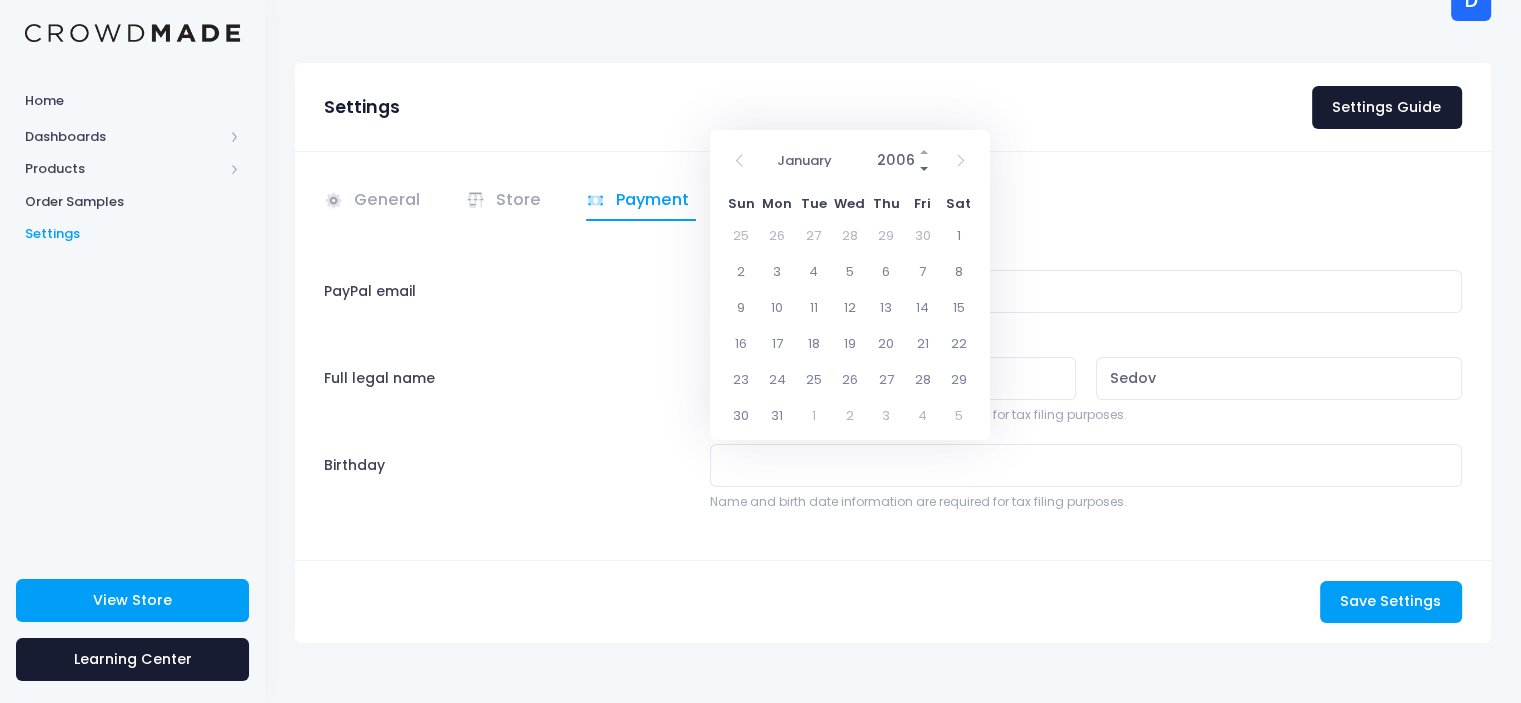 click at bounding box center [925, 169] 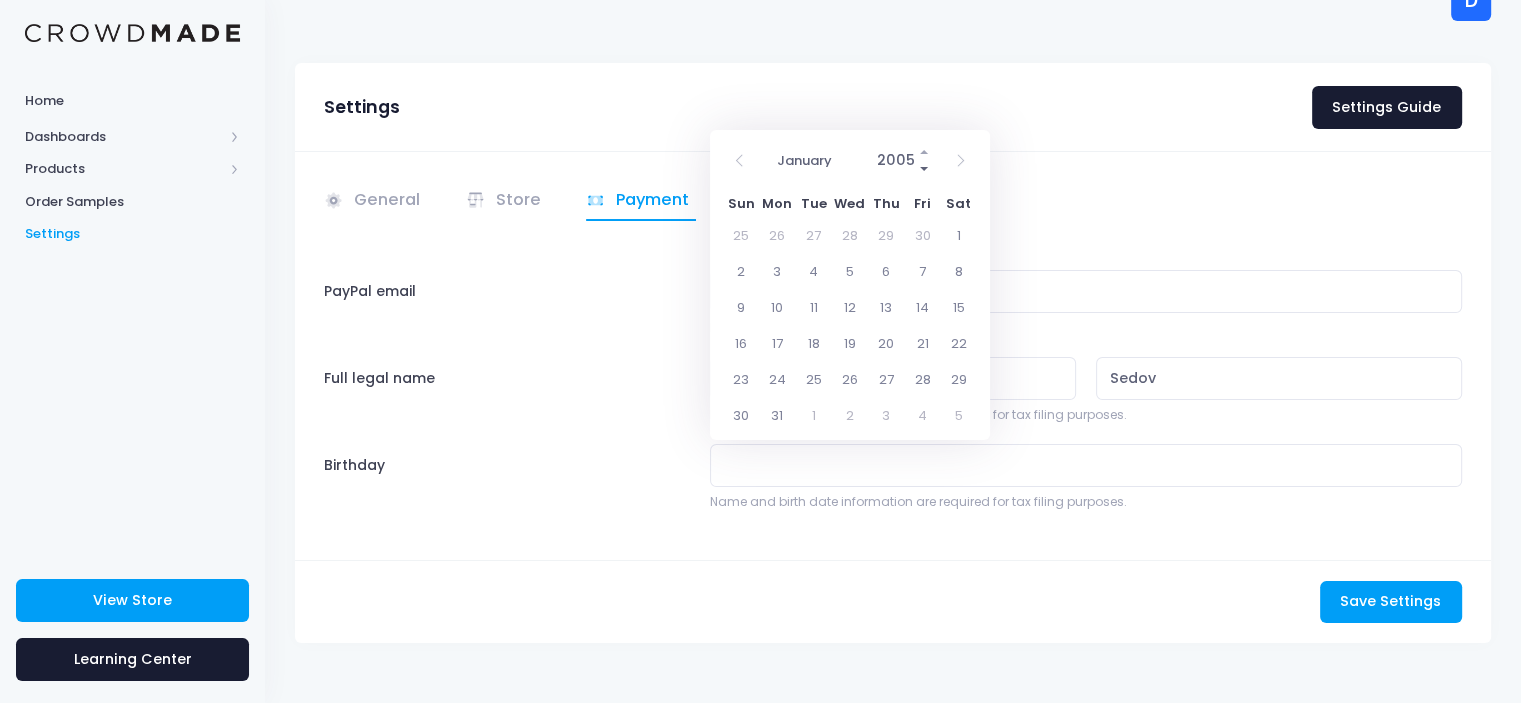 click at bounding box center [925, 169] 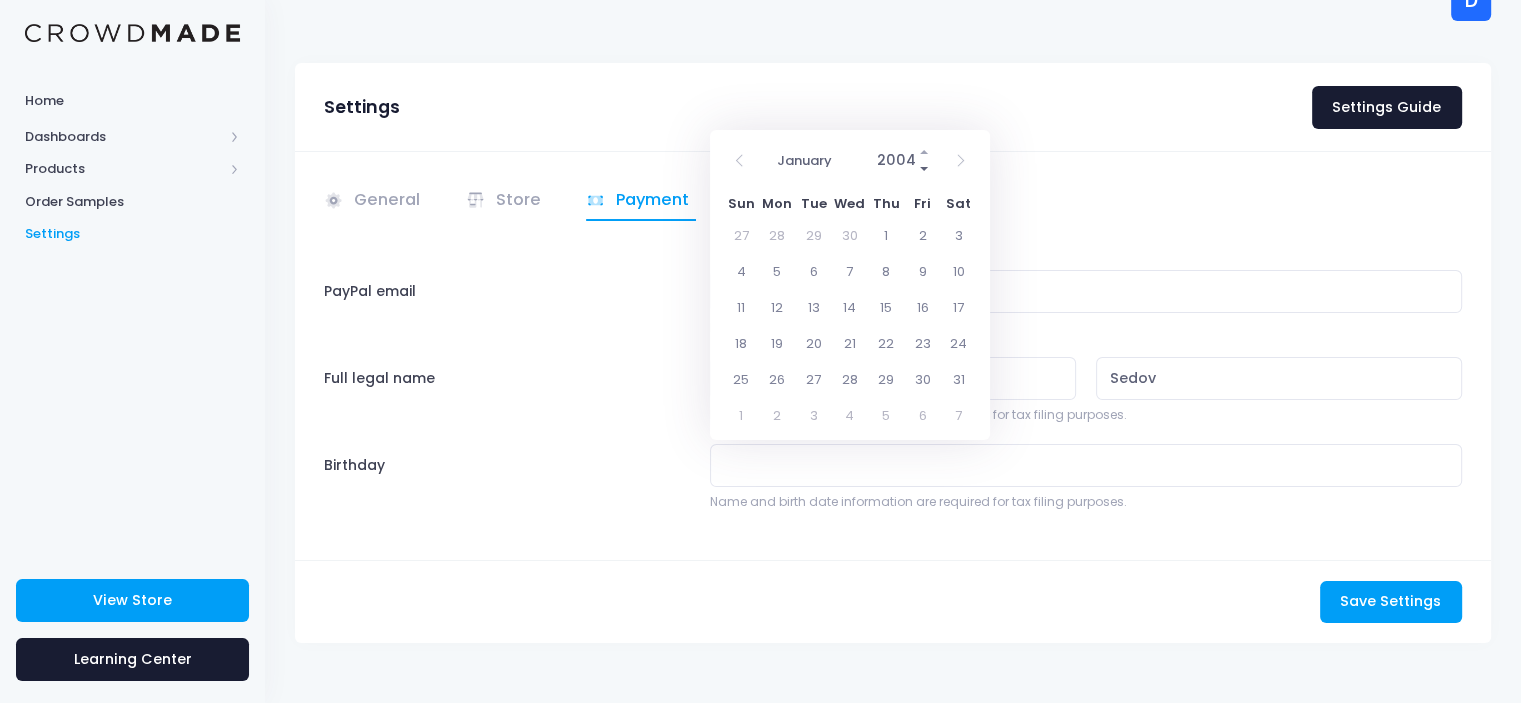 click at bounding box center (925, 169) 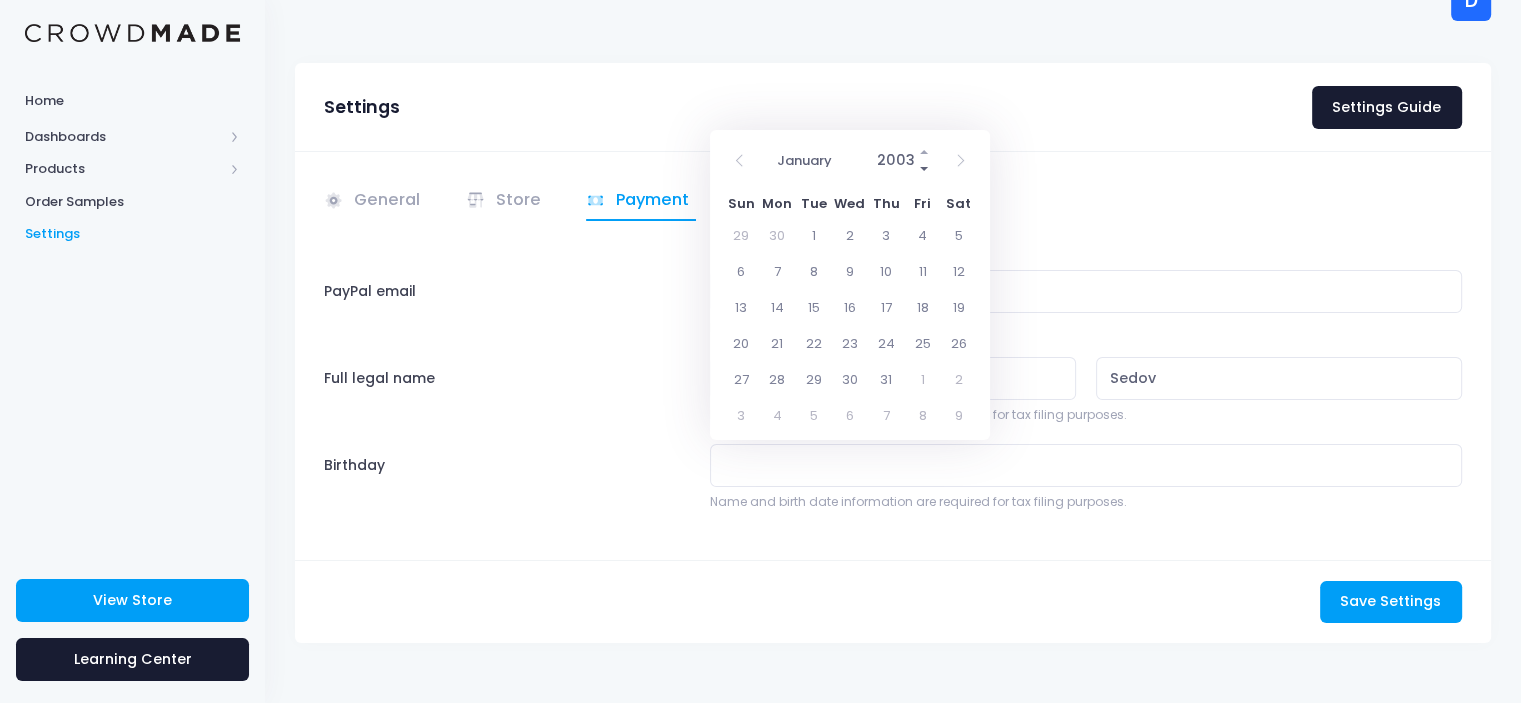 click at bounding box center [925, 169] 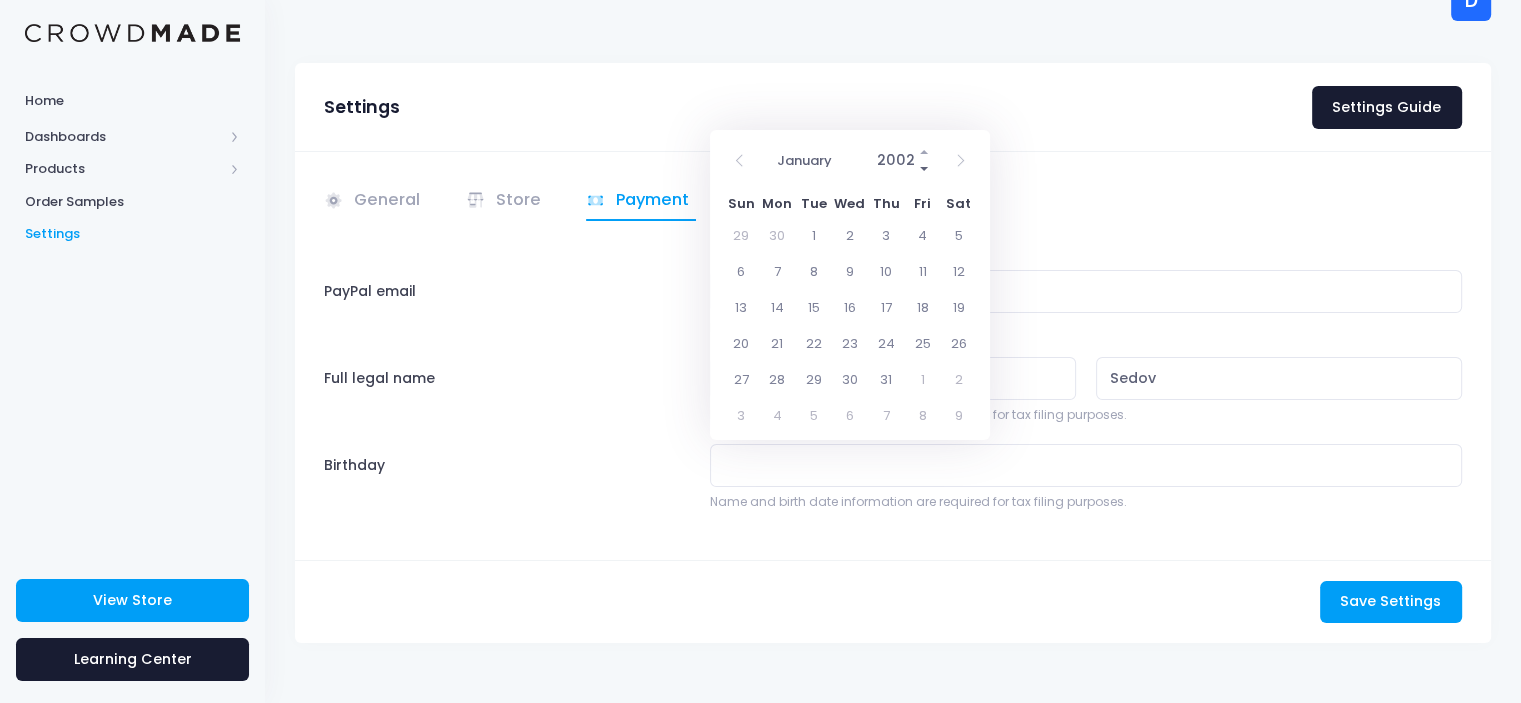 click at bounding box center [925, 169] 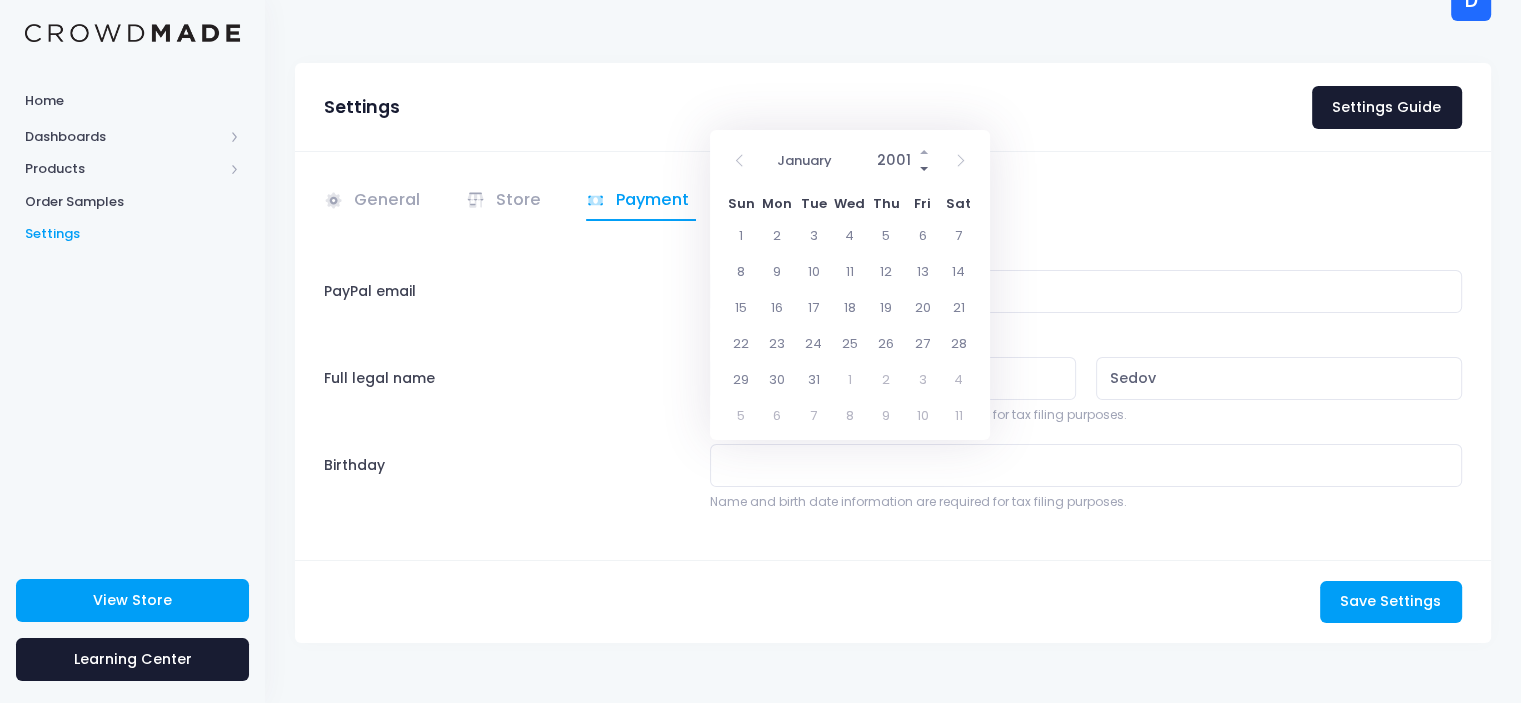 click at bounding box center (925, 169) 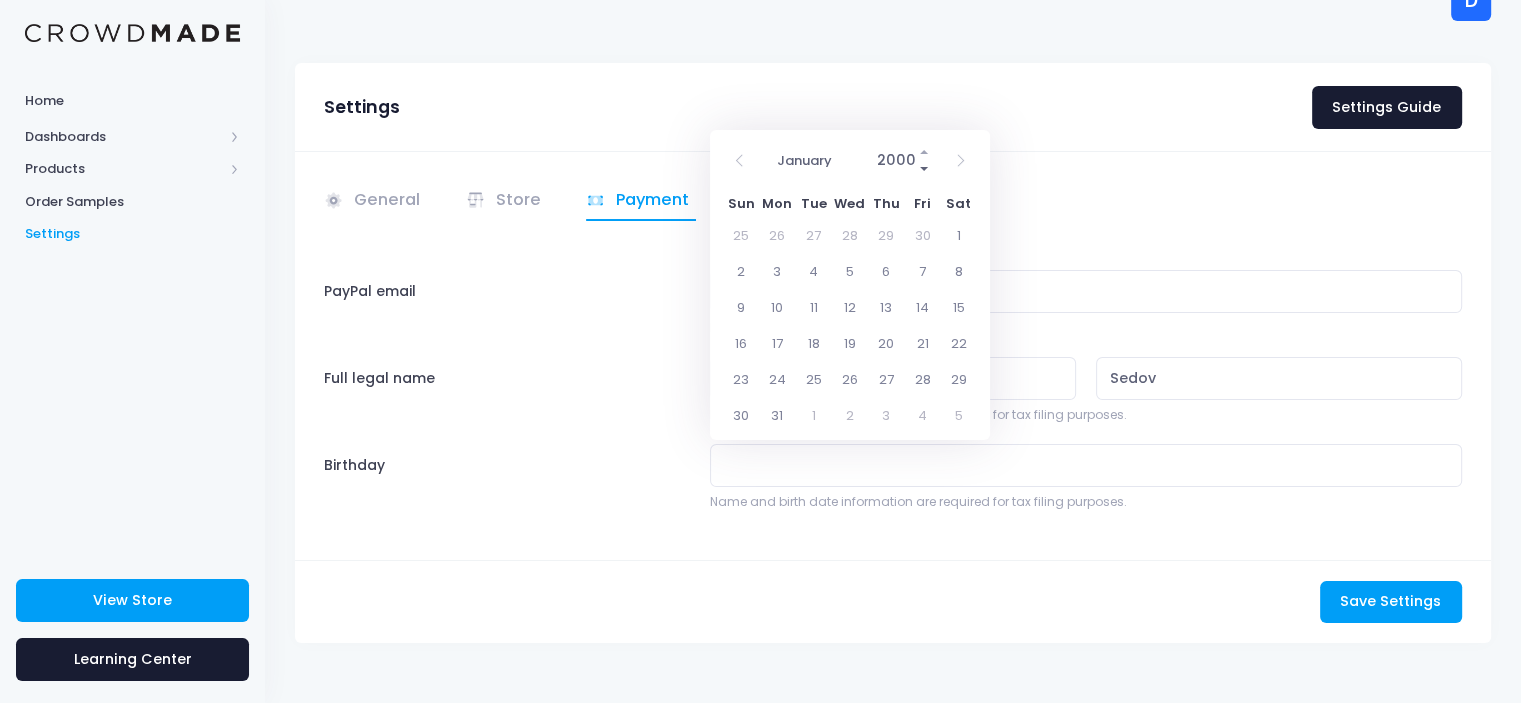 click at bounding box center [925, 169] 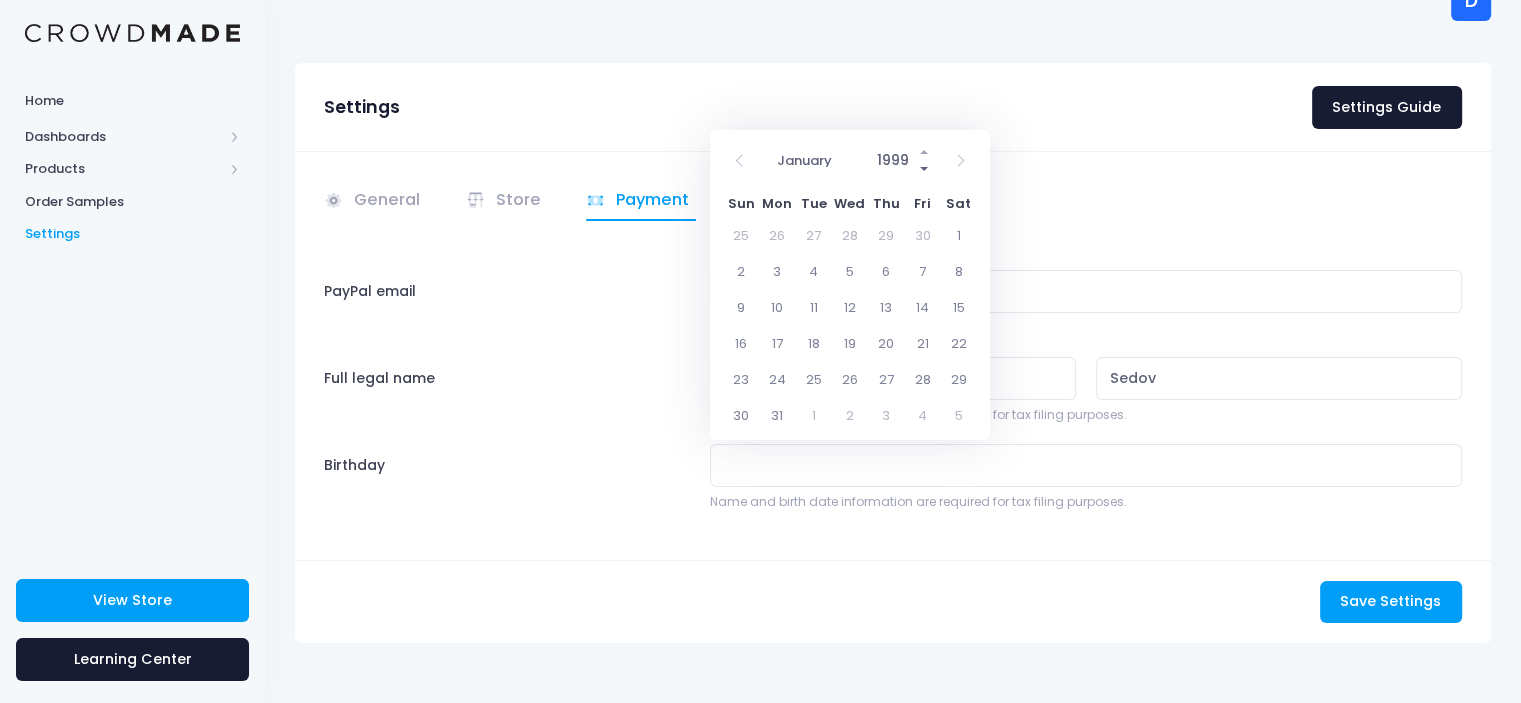click at bounding box center (925, 169) 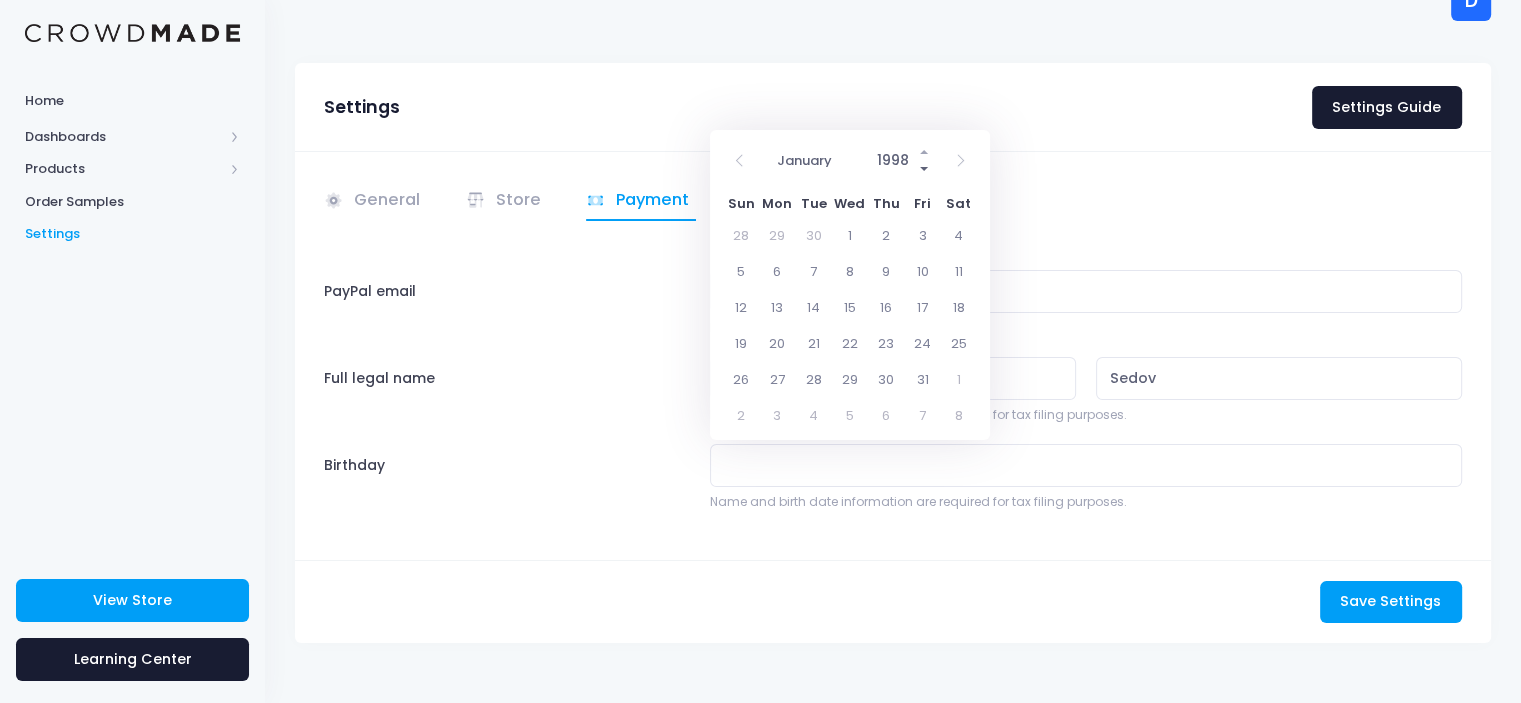 click at bounding box center [925, 169] 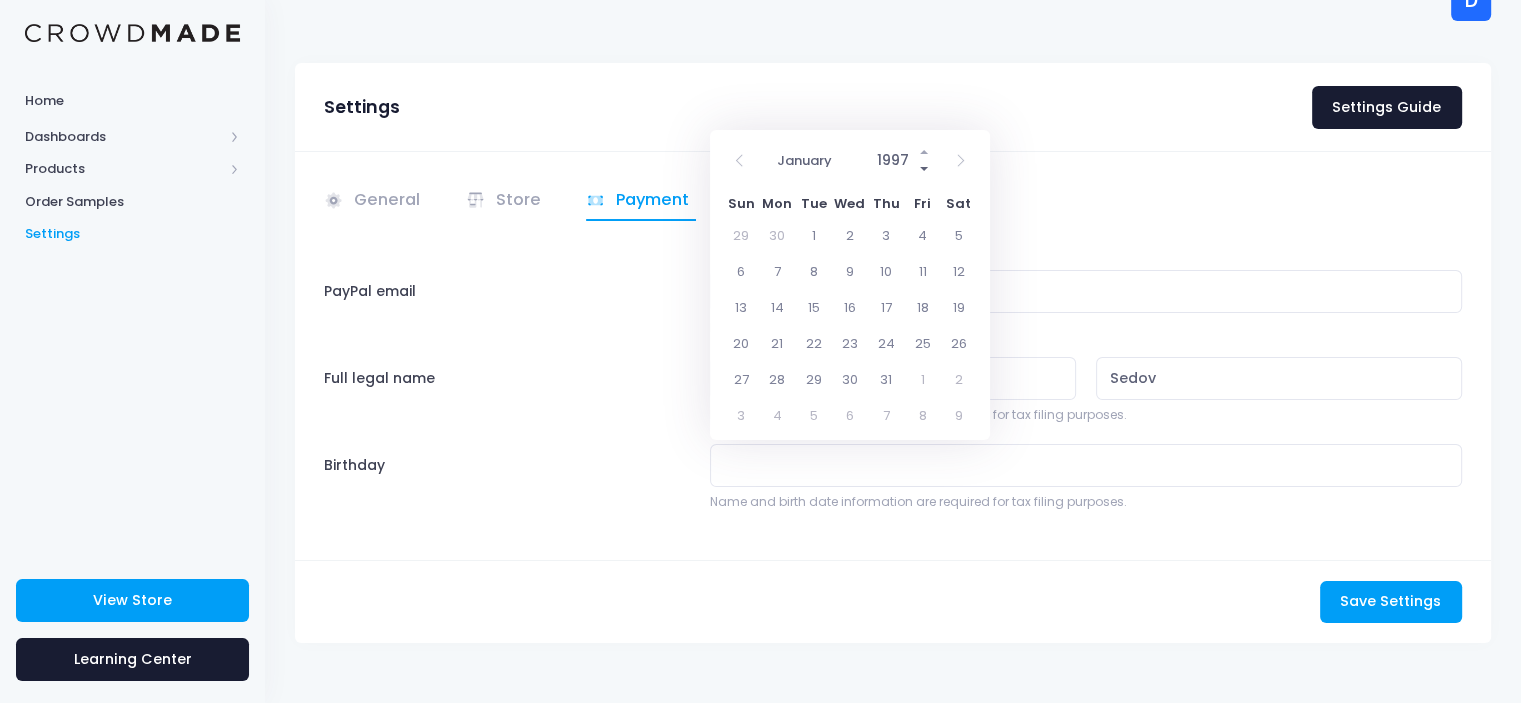 click at bounding box center (925, 169) 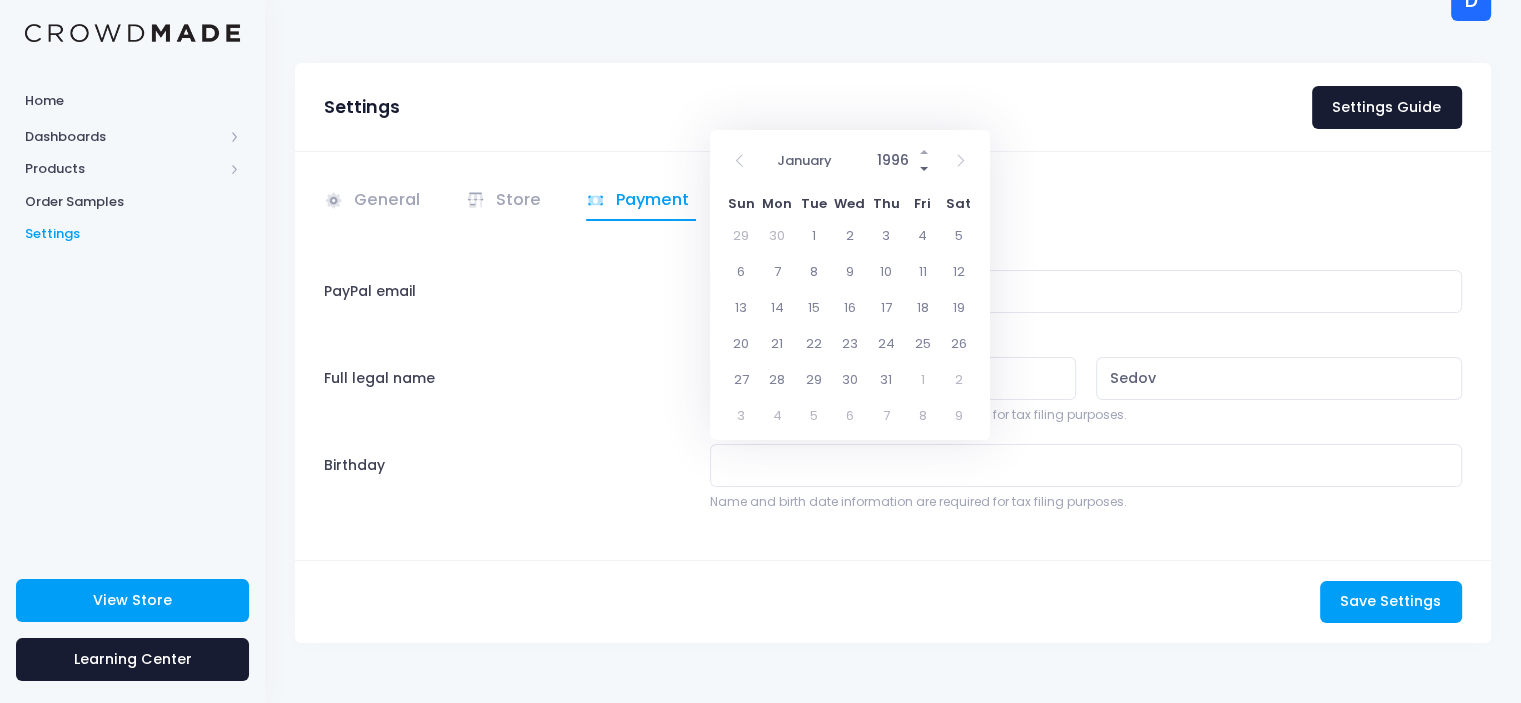 click at bounding box center (925, 169) 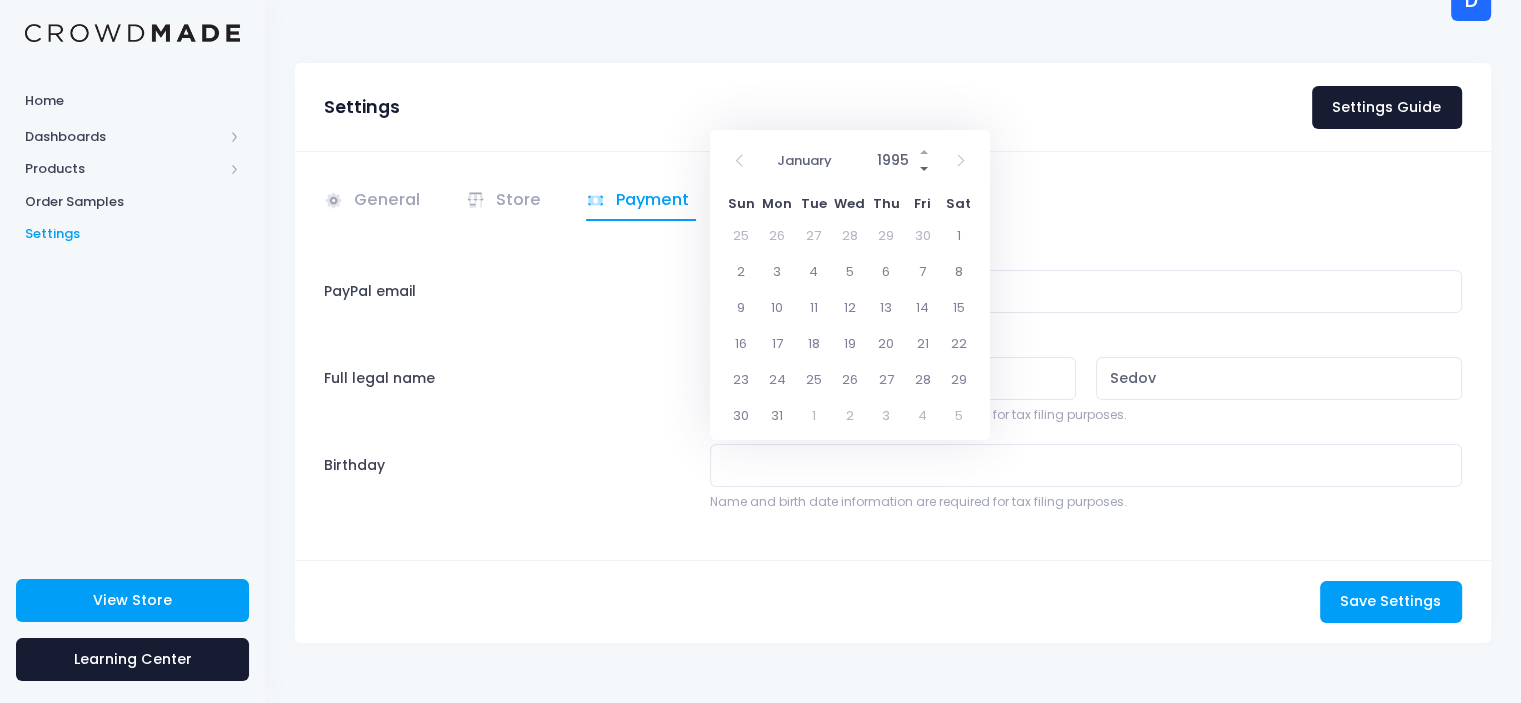 click at bounding box center (925, 169) 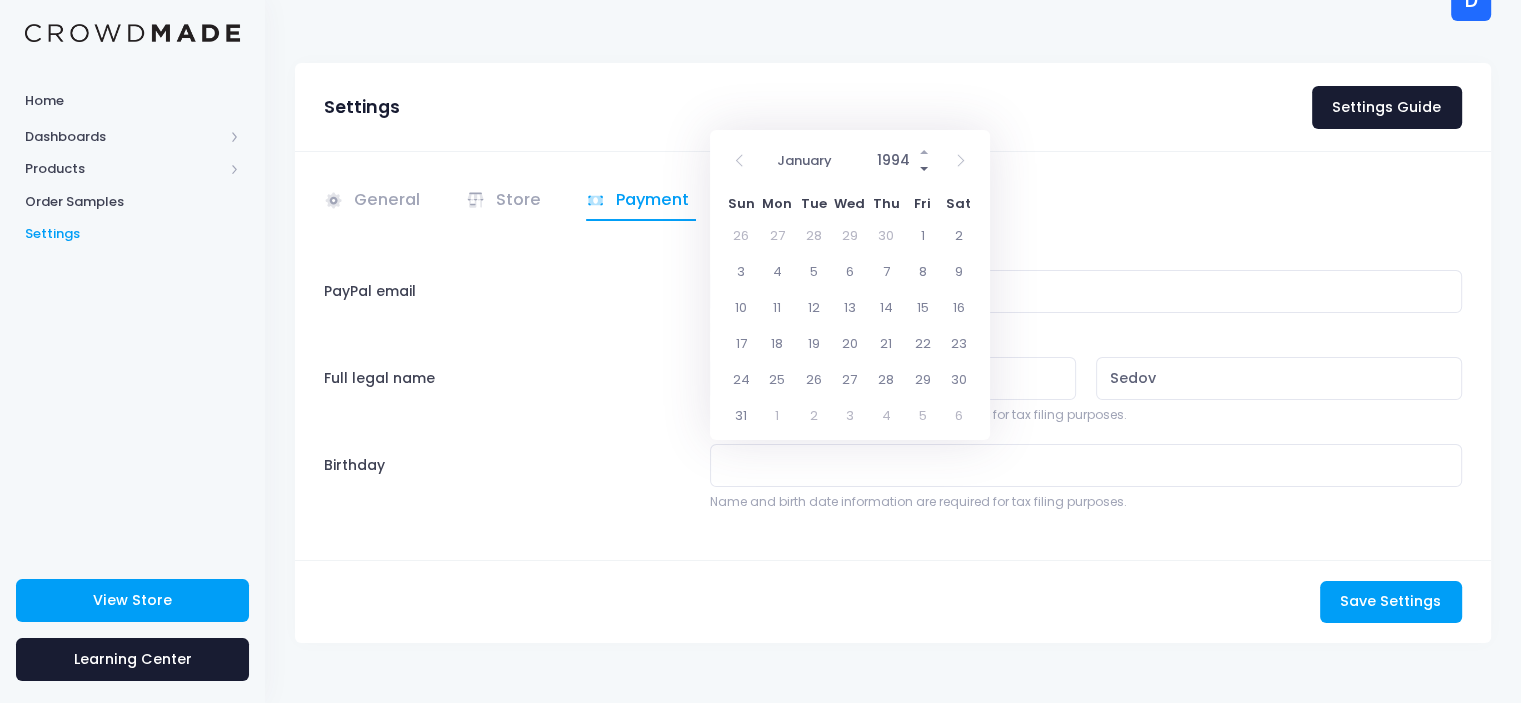click at bounding box center (925, 169) 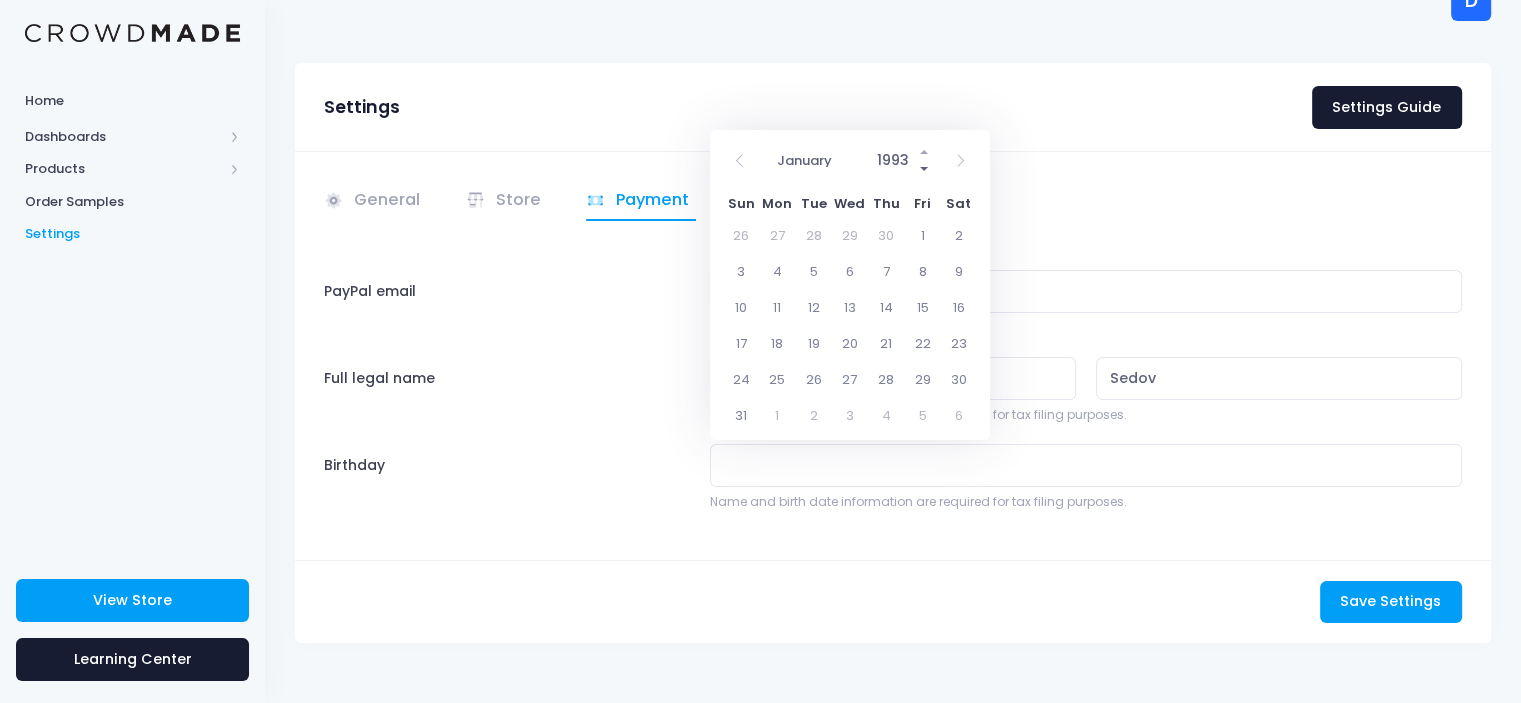 click at bounding box center [925, 169] 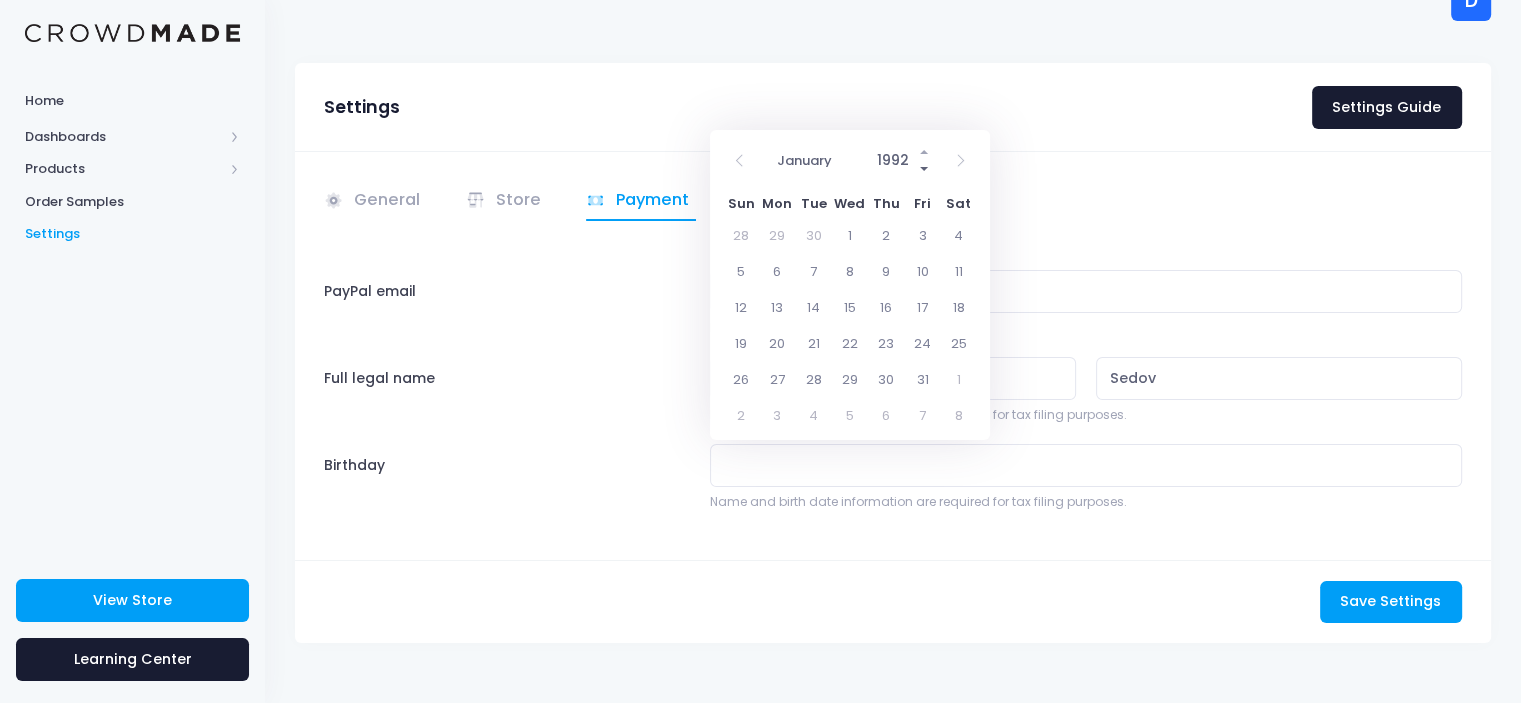 click at bounding box center [925, 169] 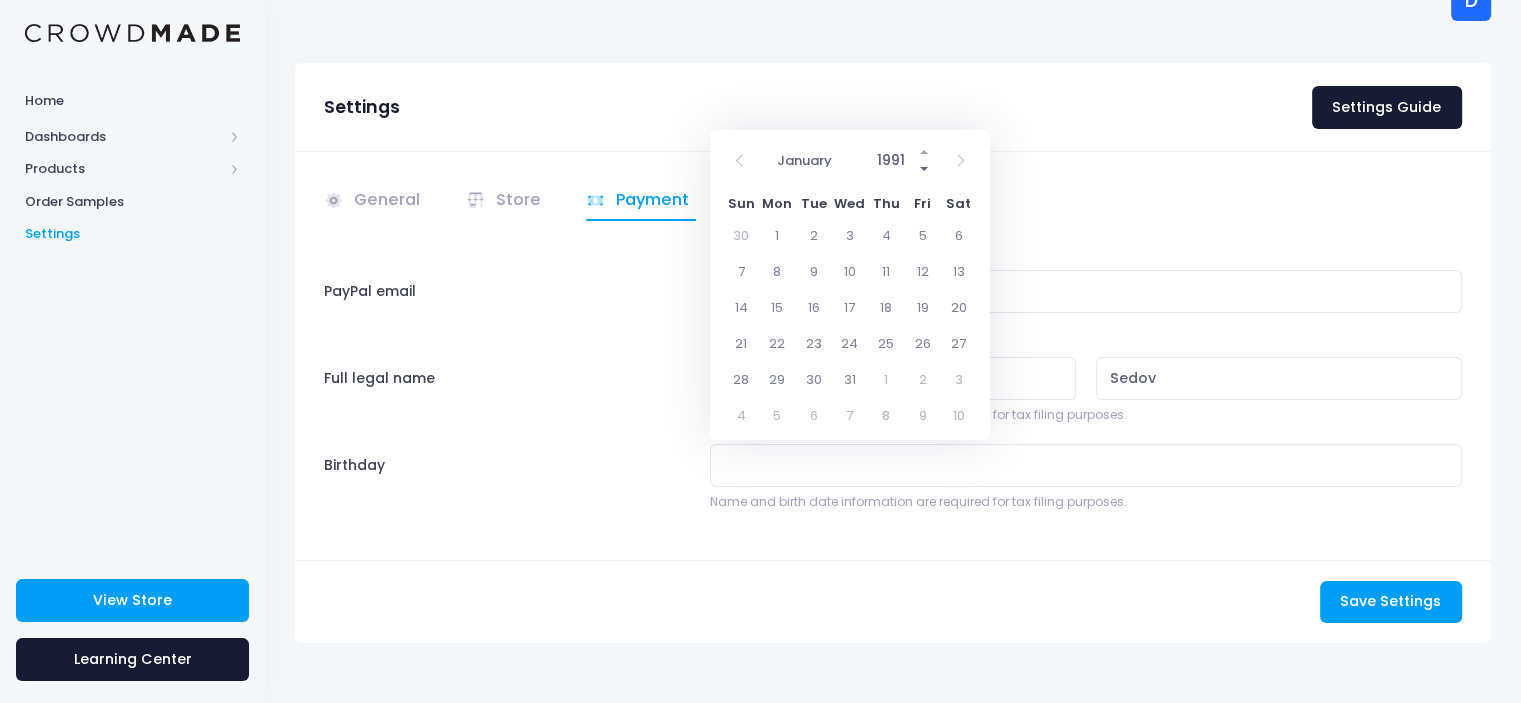 click at bounding box center [925, 169] 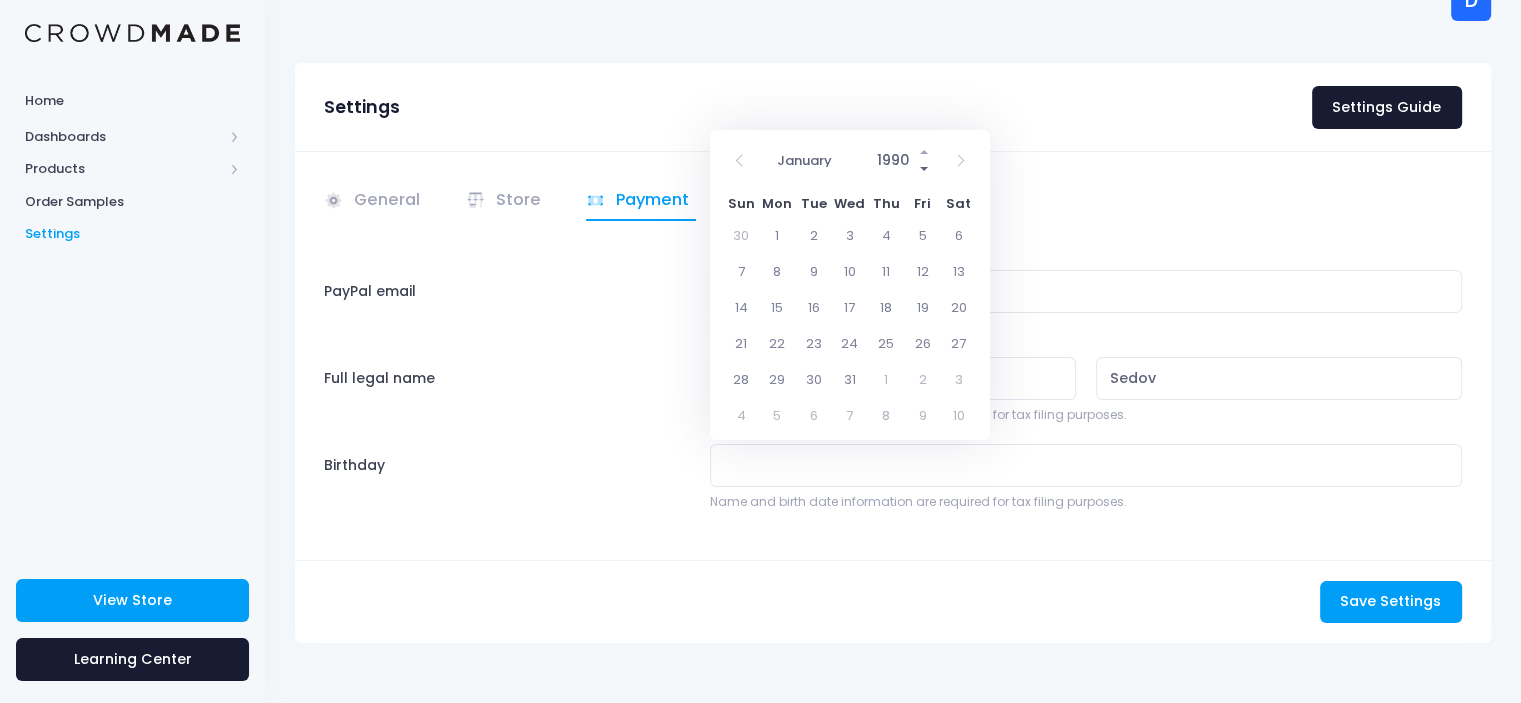 click at bounding box center [925, 169] 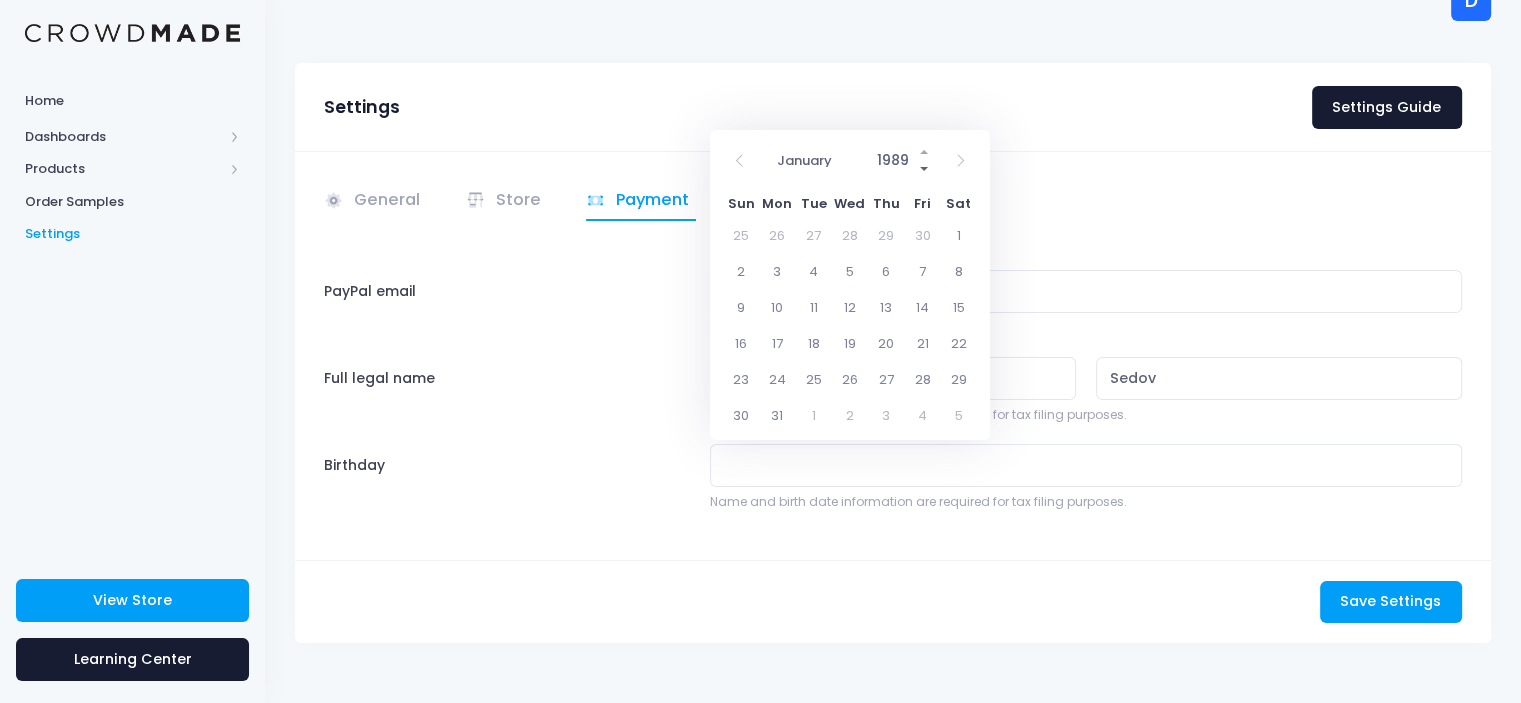 click at bounding box center [925, 169] 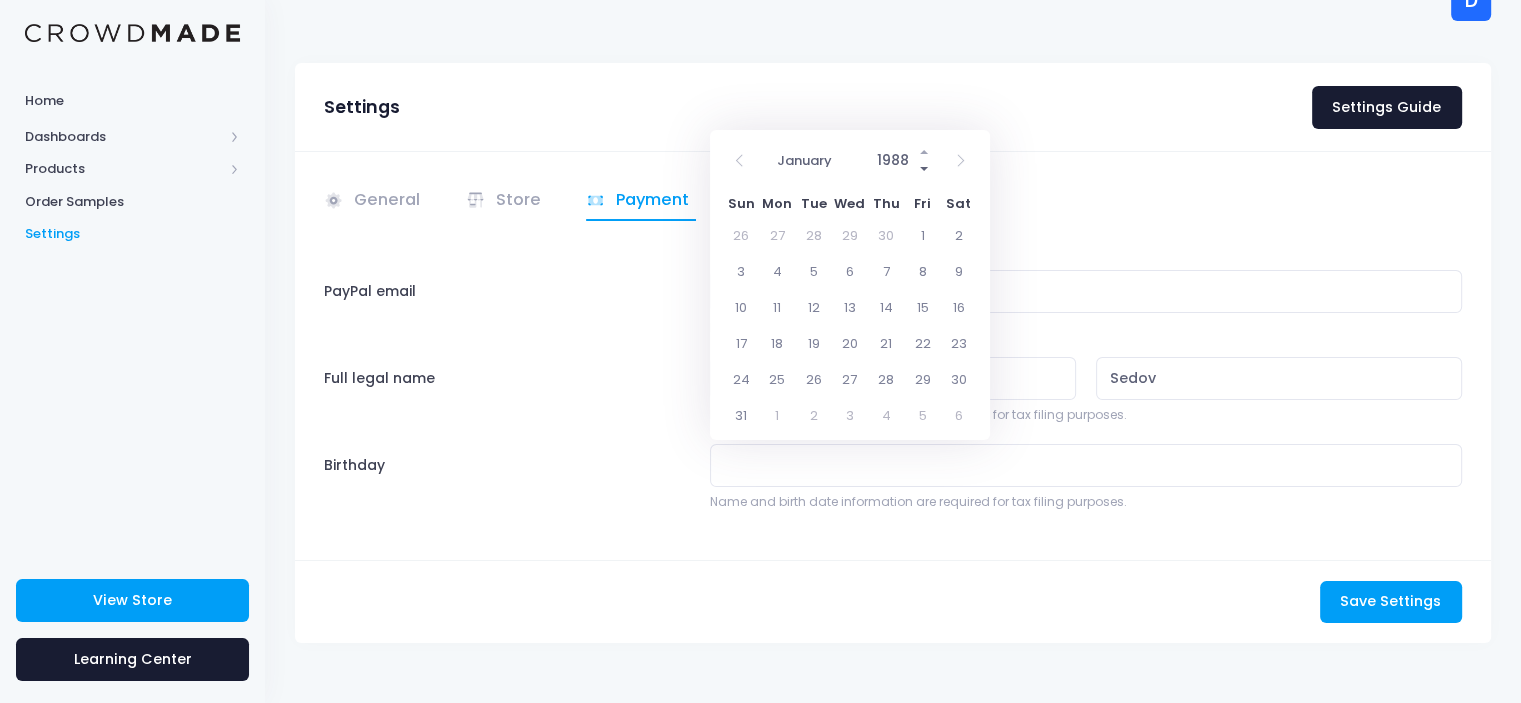 click at bounding box center [925, 169] 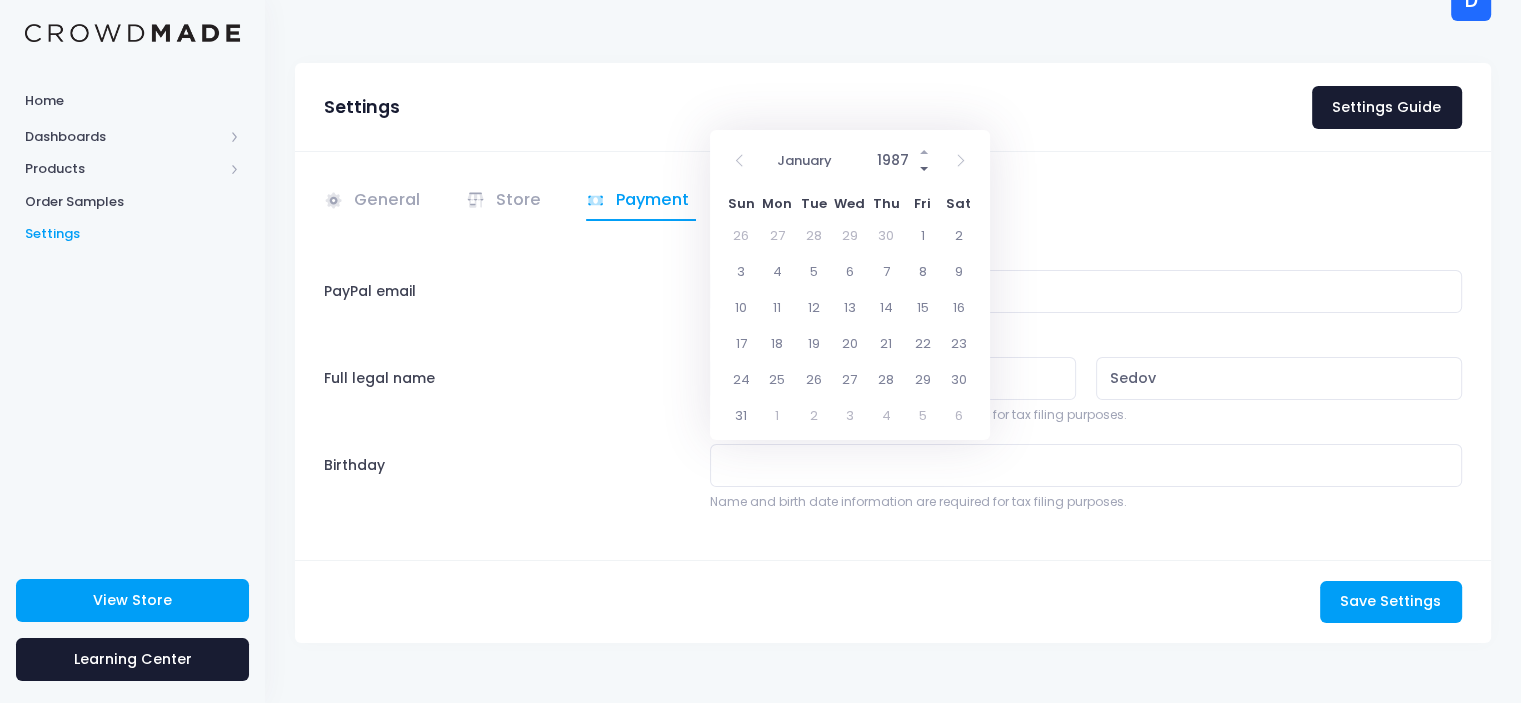 click at bounding box center [925, 169] 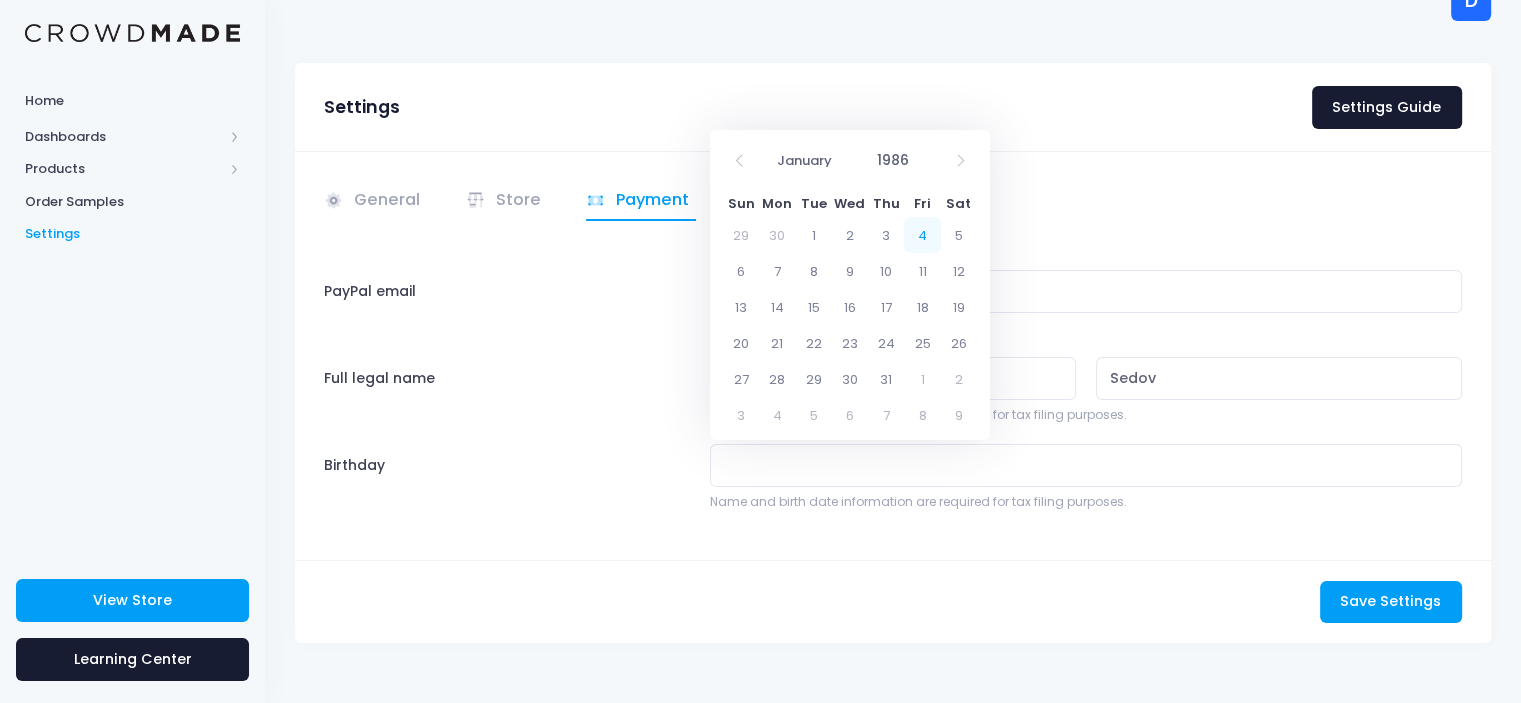 click on "4" at bounding box center (922, 235) 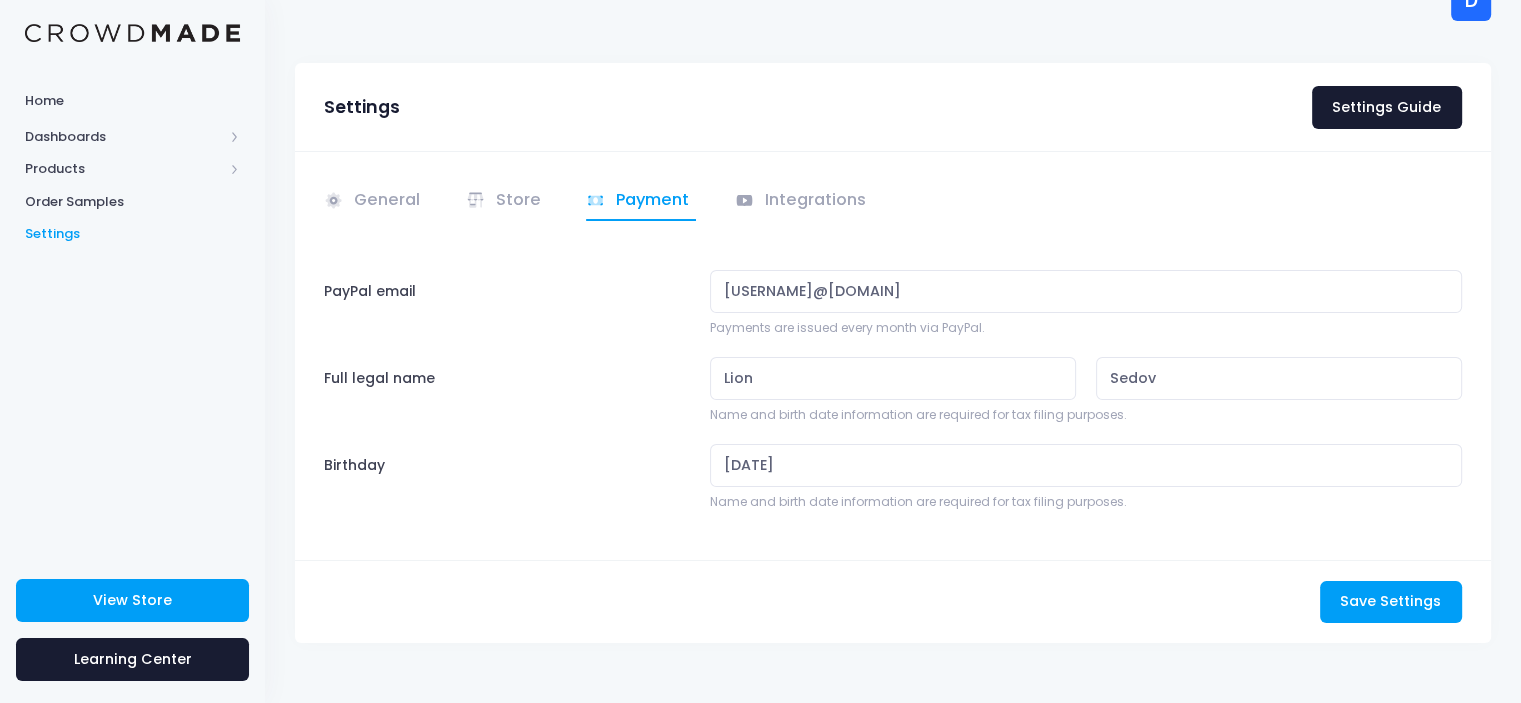 click on "General
Store" at bounding box center (893, 355) 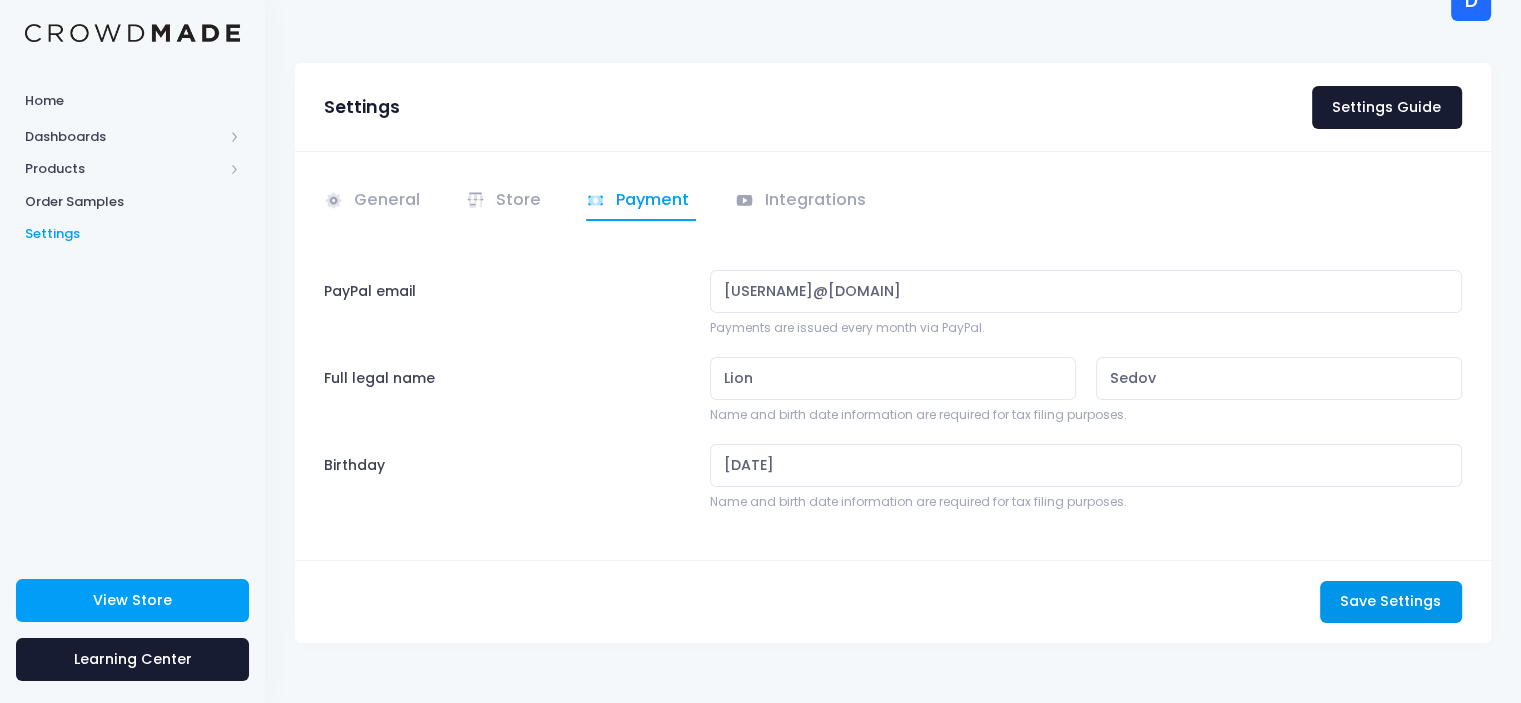 click on "Save Settings
Saving..." at bounding box center [1391, 602] 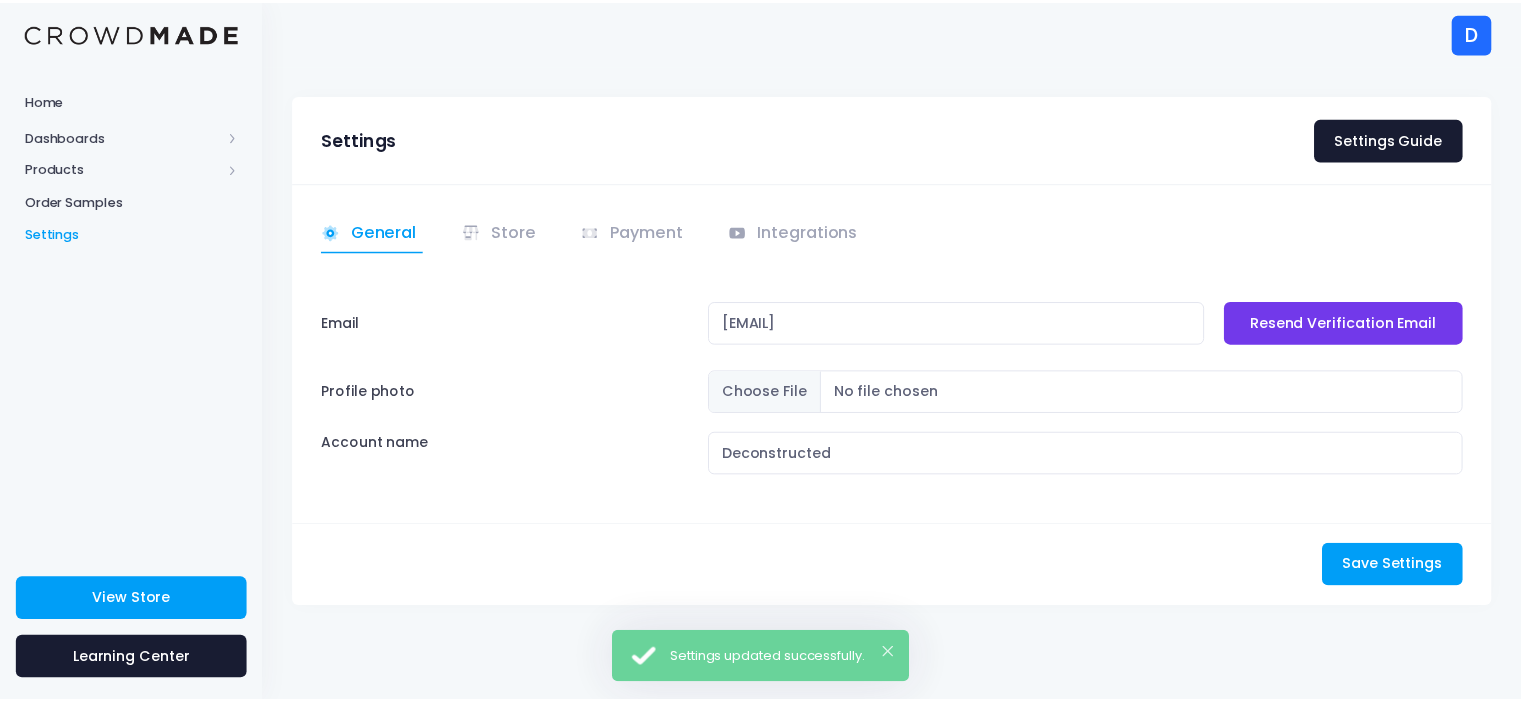 scroll, scrollTop: 0, scrollLeft: 0, axis: both 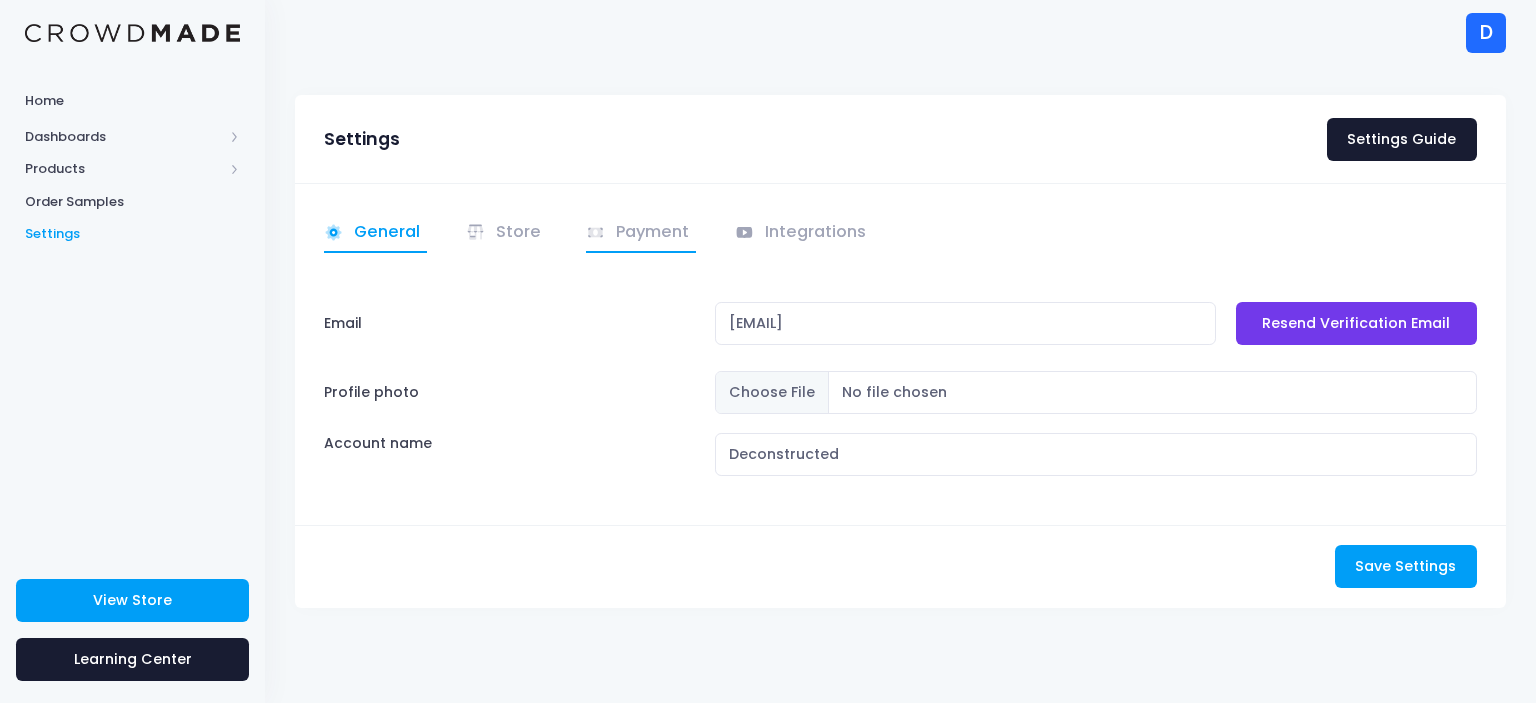 click on "Payment" at bounding box center [641, 233] 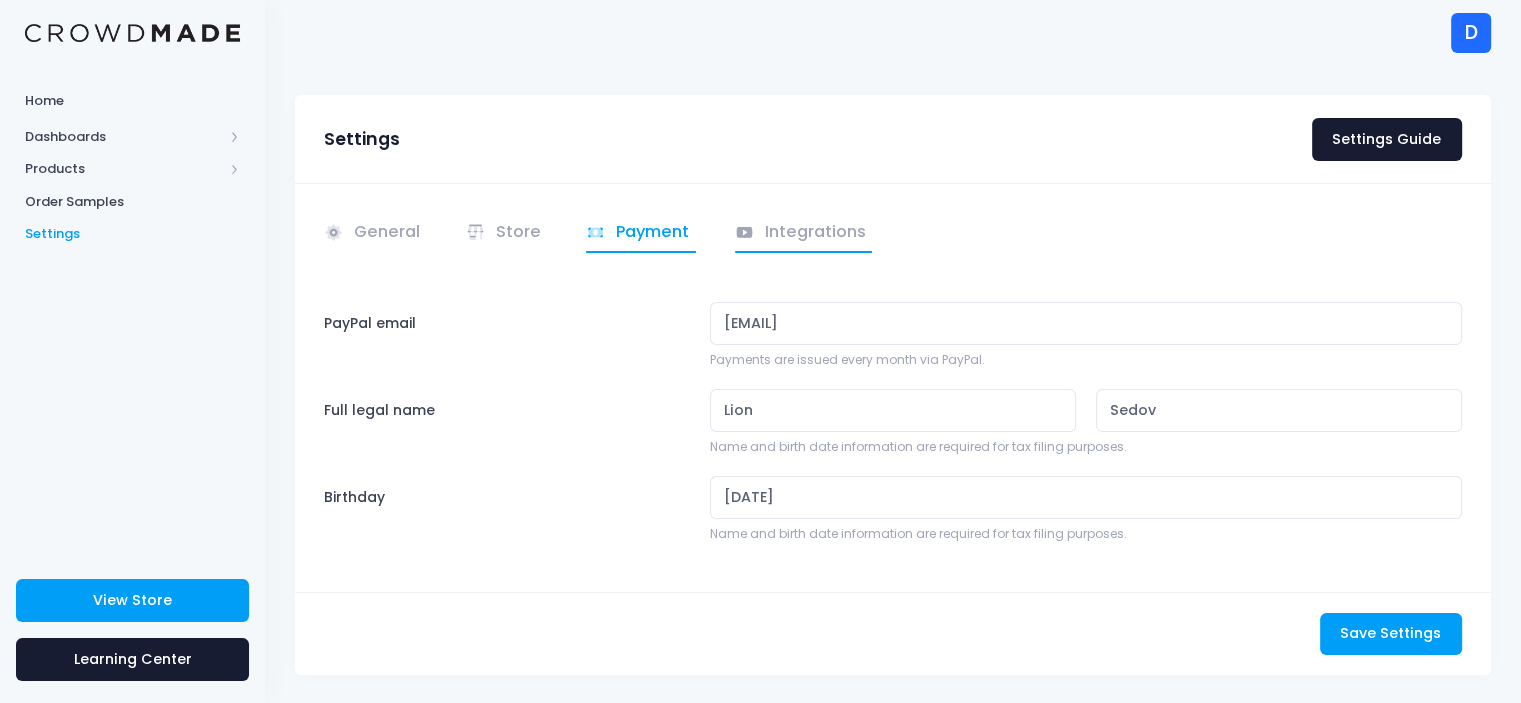 click on "Integrations" at bounding box center (804, 233) 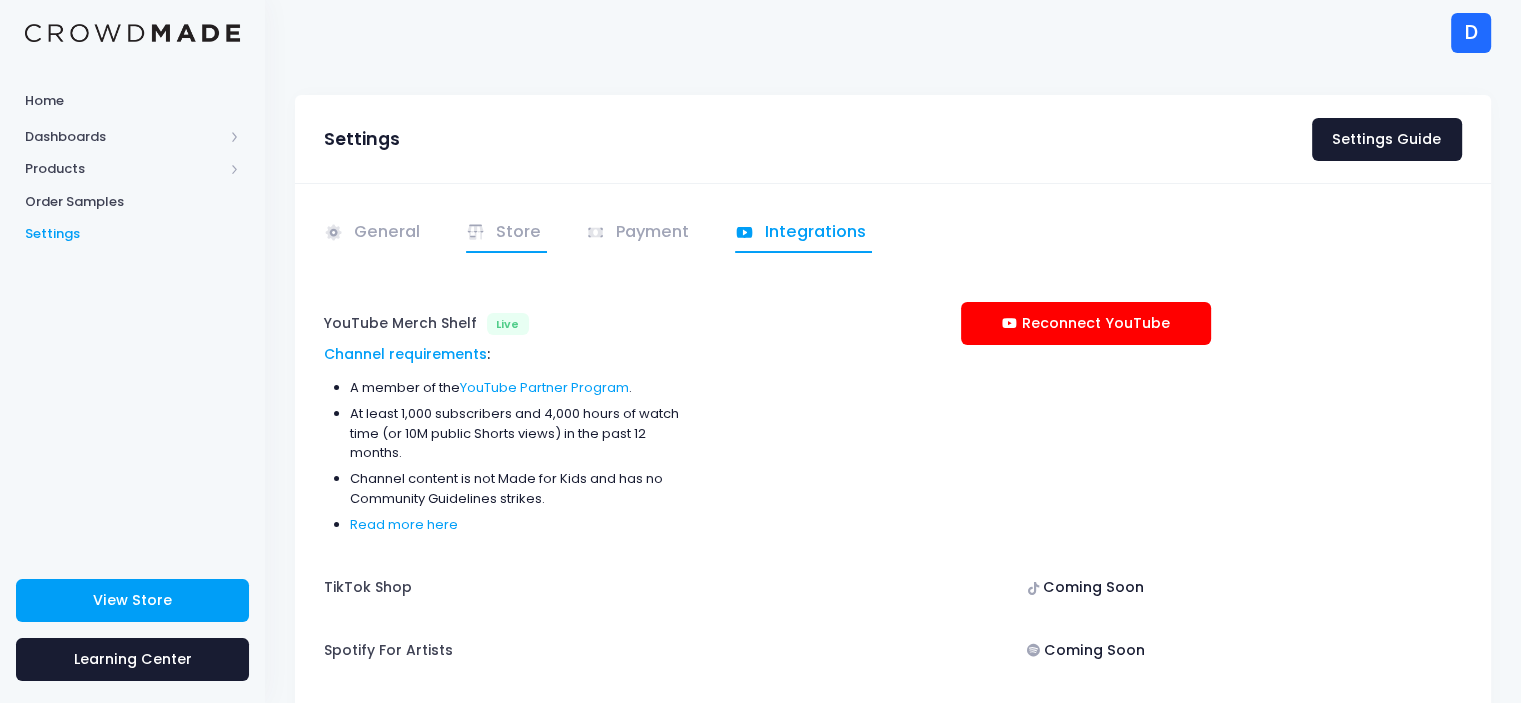 click at bounding box center (478, 231) 